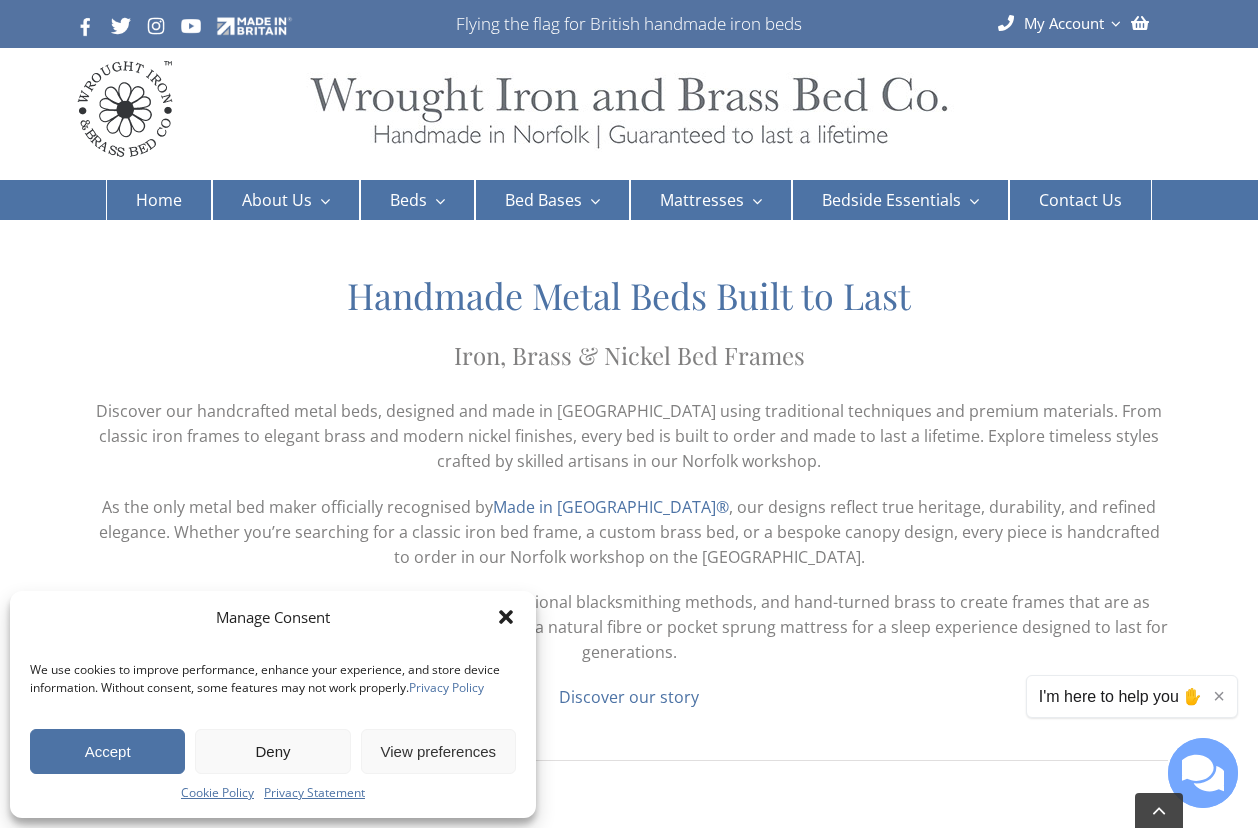 scroll, scrollTop: 642, scrollLeft: 0, axis: vertical 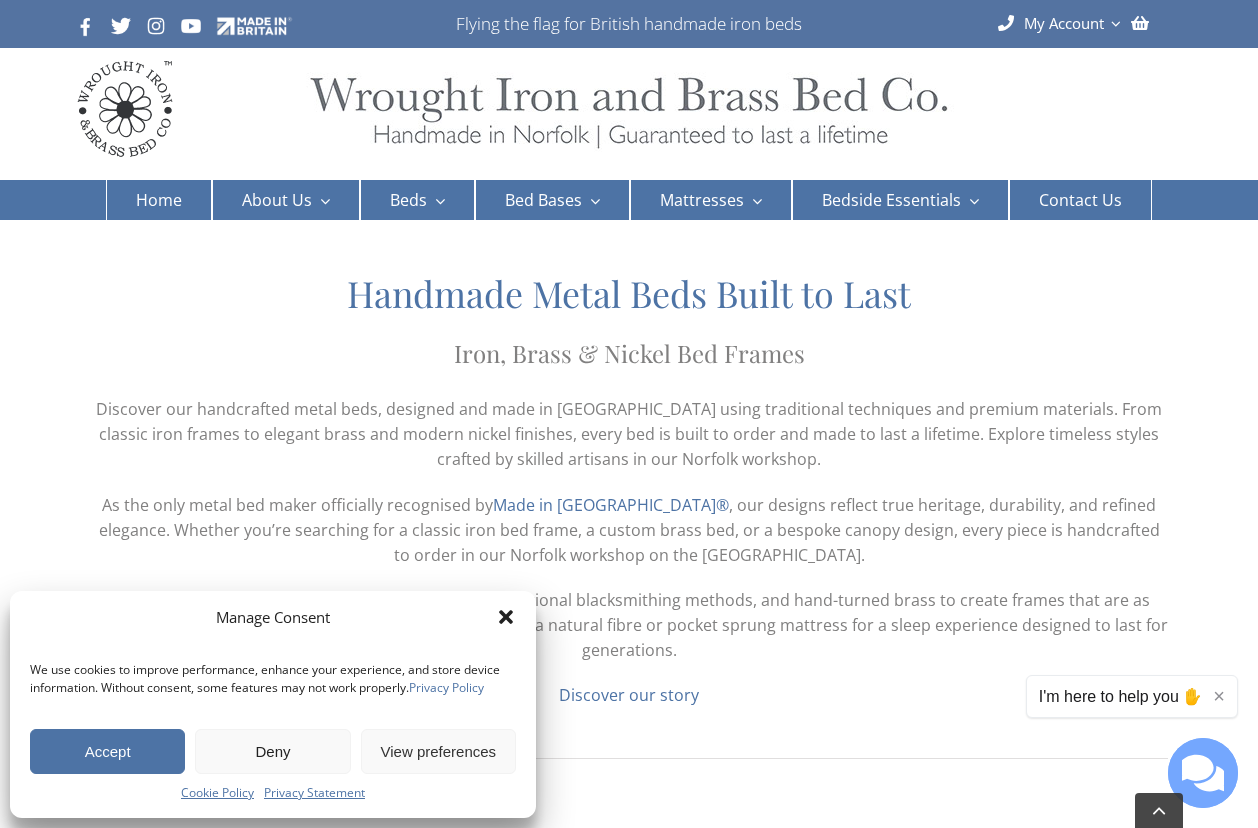 click at bounding box center (506, 617) 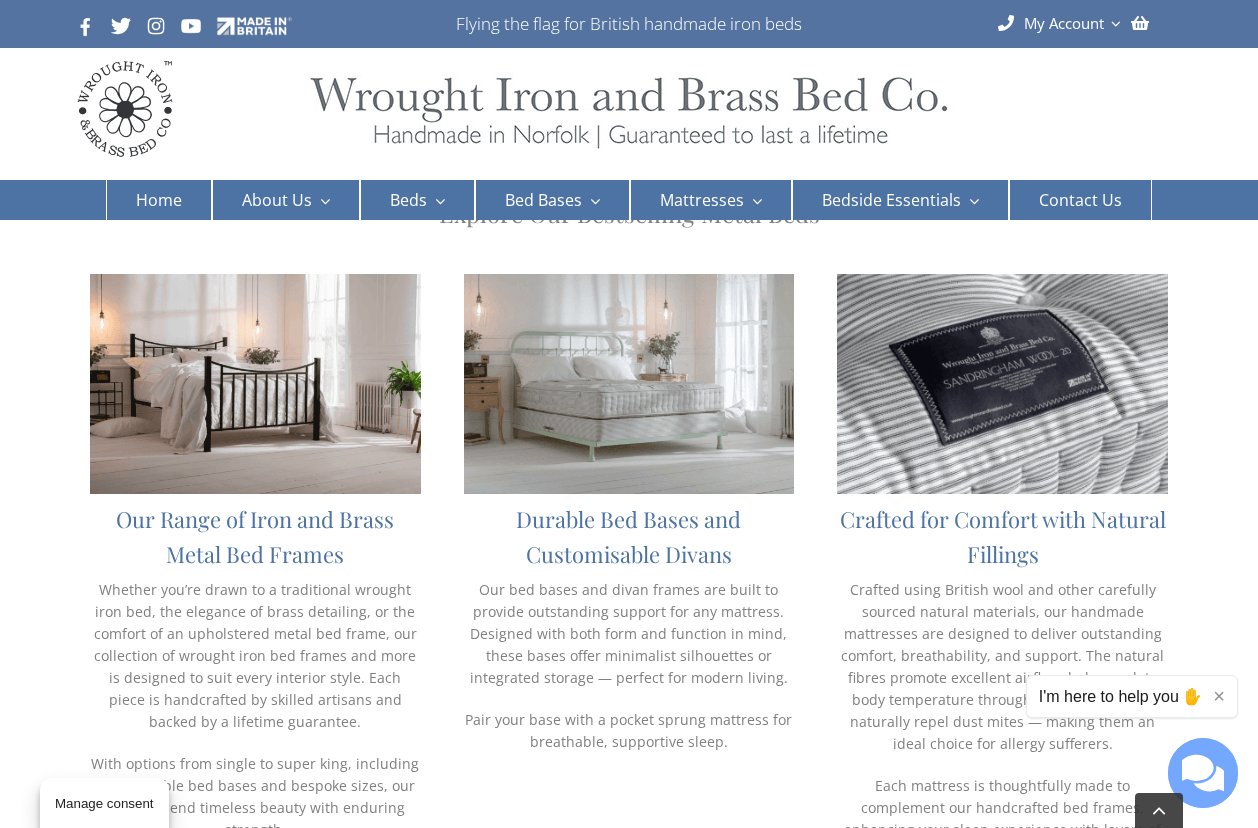 scroll, scrollTop: 1246, scrollLeft: 0, axis: vertical 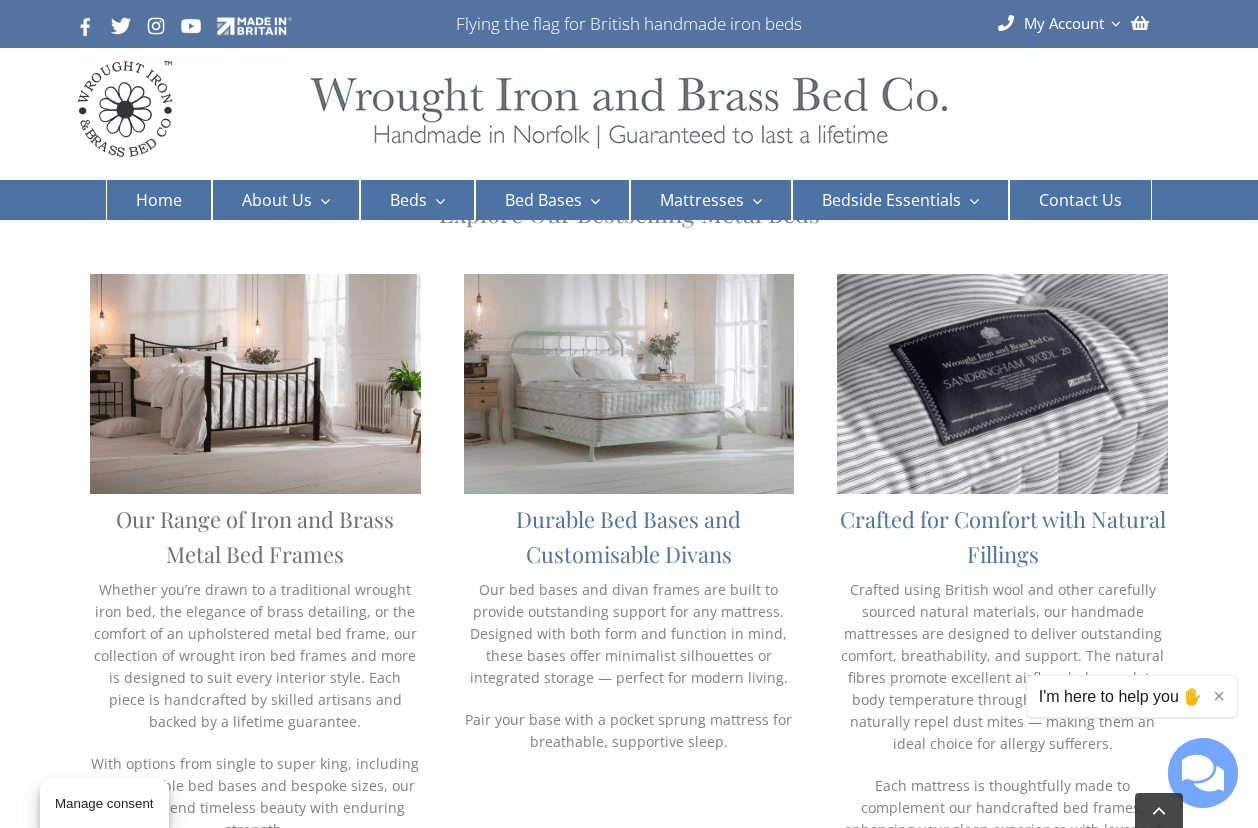 click on "Our Range of Iron and Brass Metal Bed Frames" at bounding box center [255, 536] 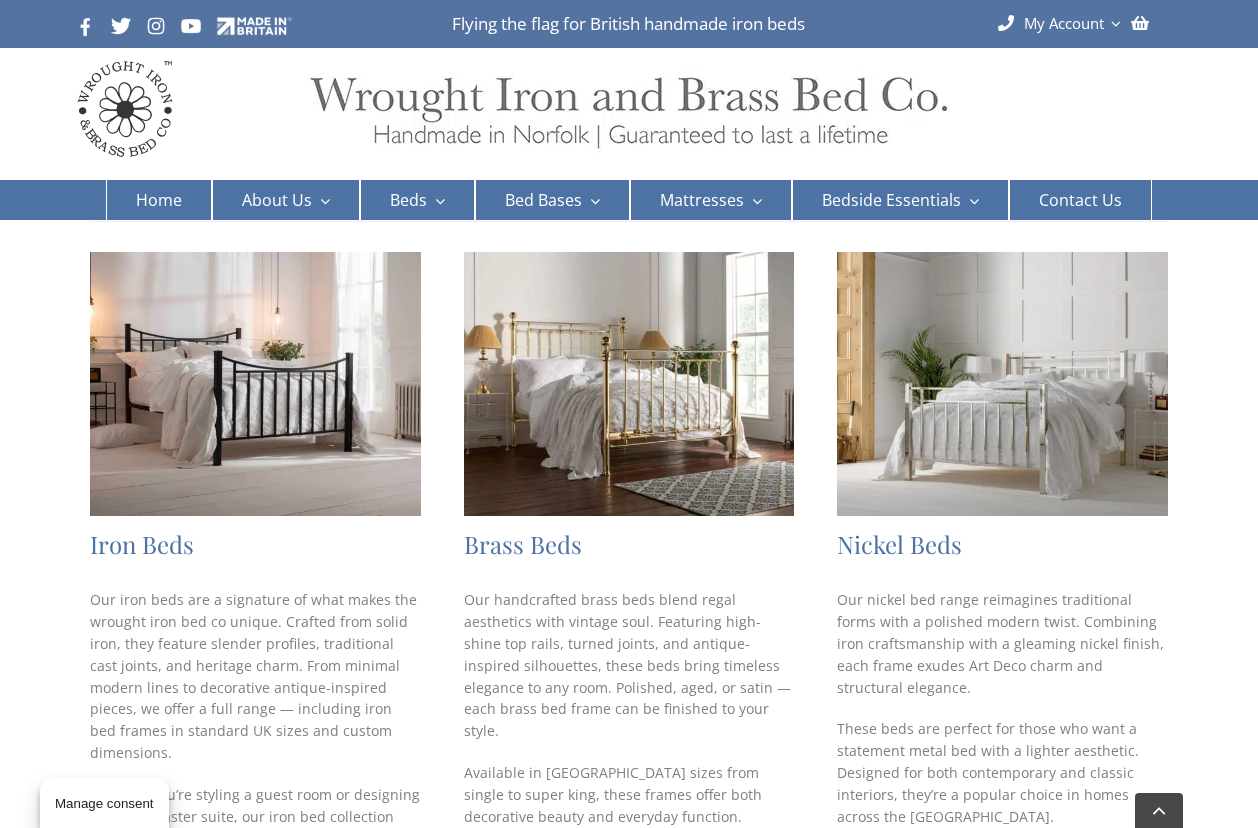 scroll, scrollTop: 294, scrollLeft: 0, axis: vertical 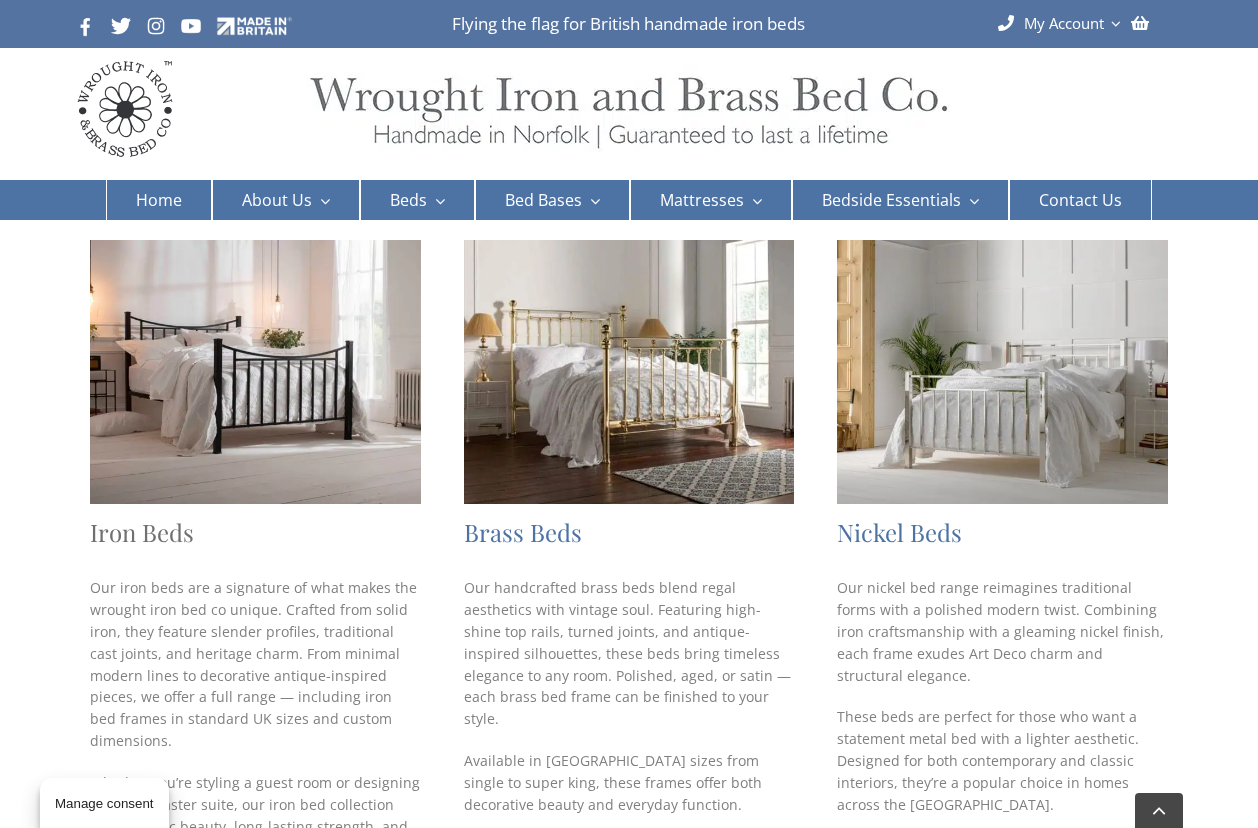 click on "Iron Beds" at bounding box center (142, 532) 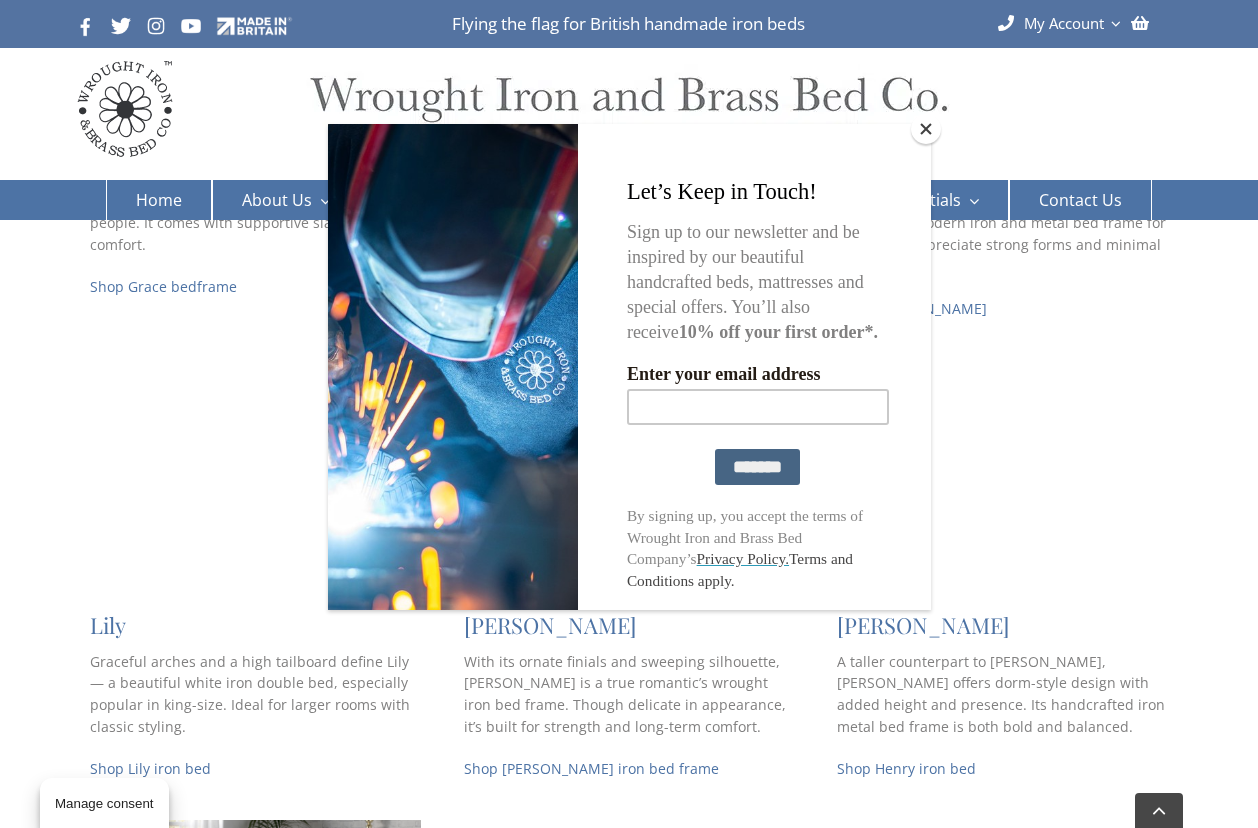 scroll, scrollTop: 1307, scrollLeft: 0, axis: vertical 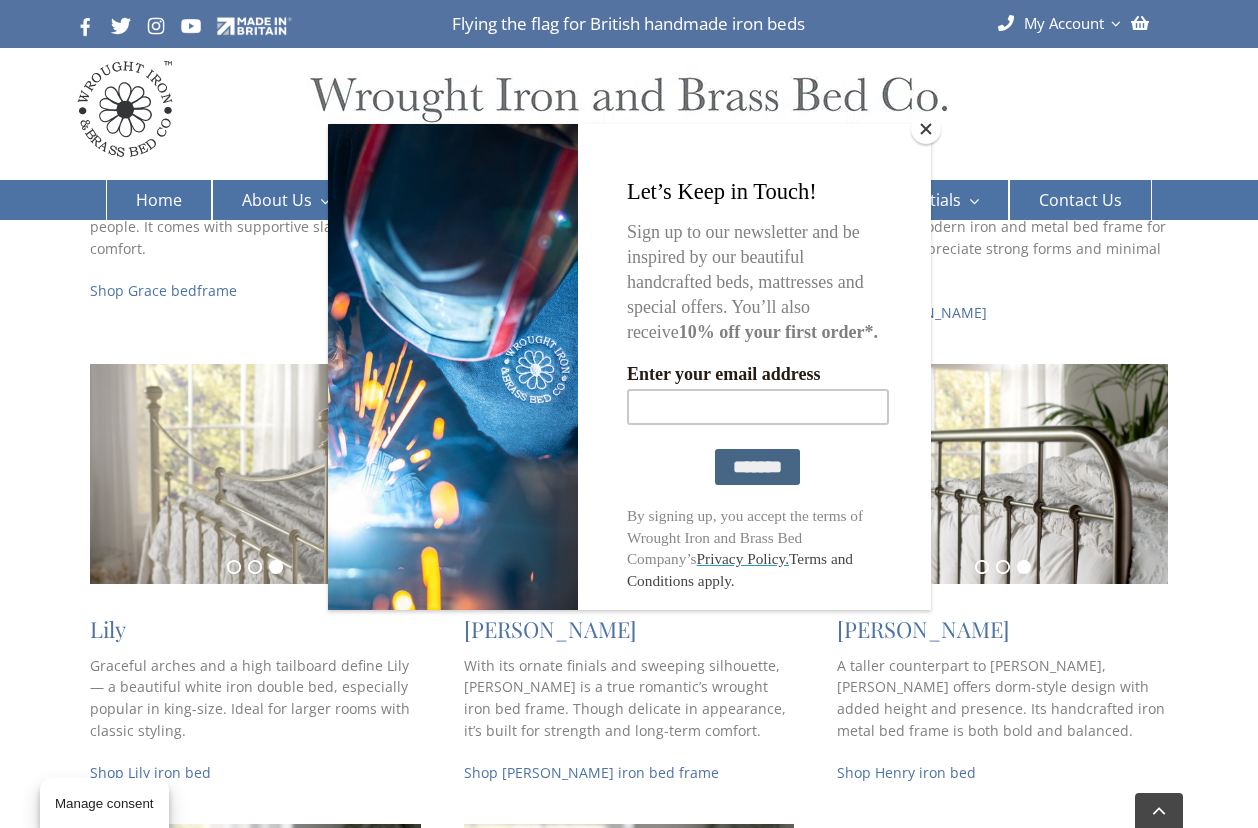 click at bounding box center (926, 129) 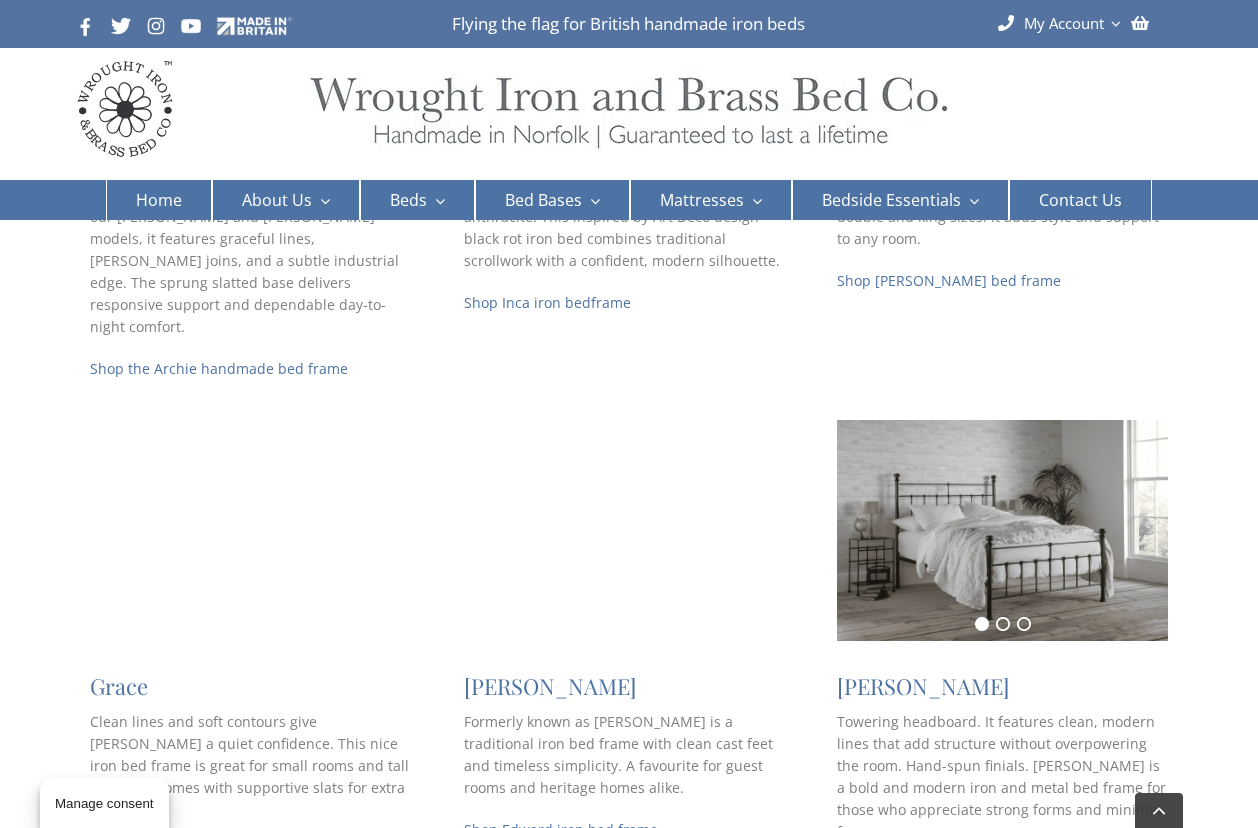 scroll, scrollTop: 755, scrollLeft: 0, axis: vertical 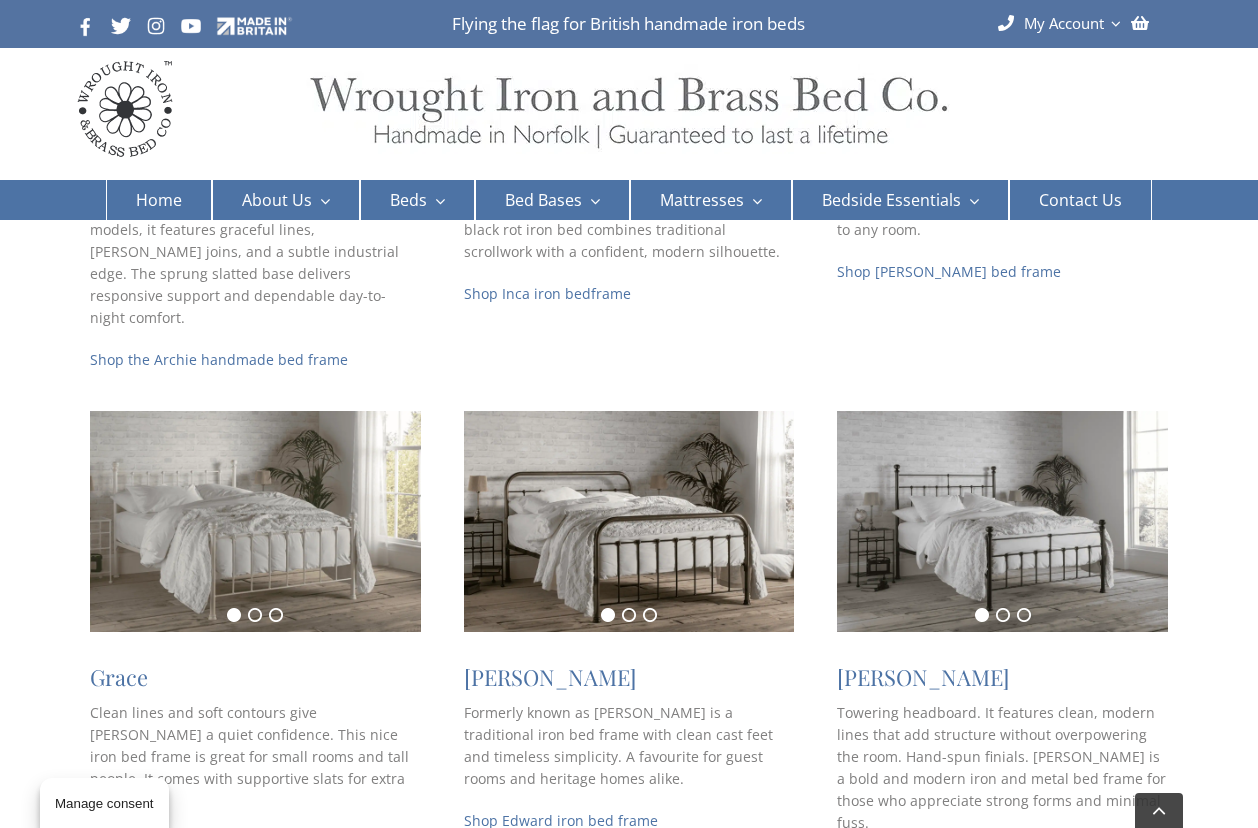 click at bounding box center [629, 521] 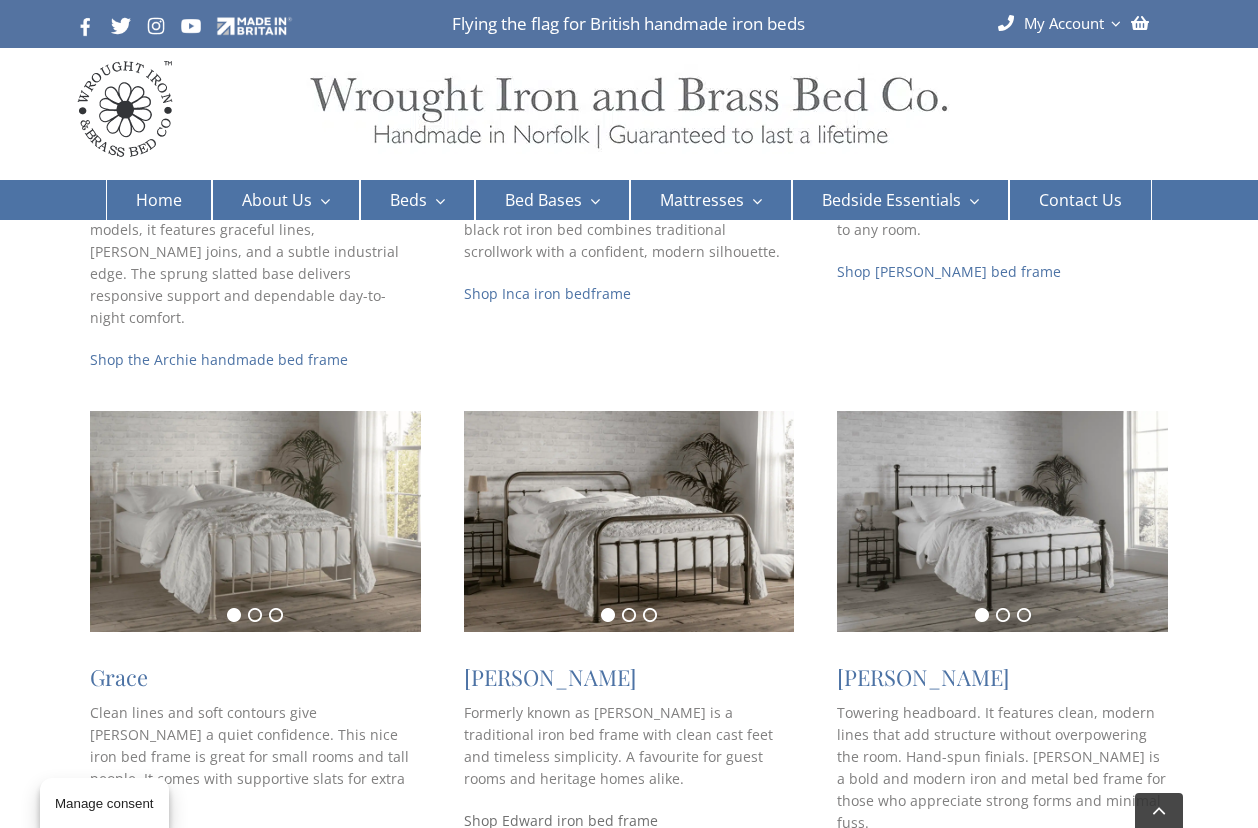 click on "Shop Edward iron bed frame" at bounding box center (561, 820) 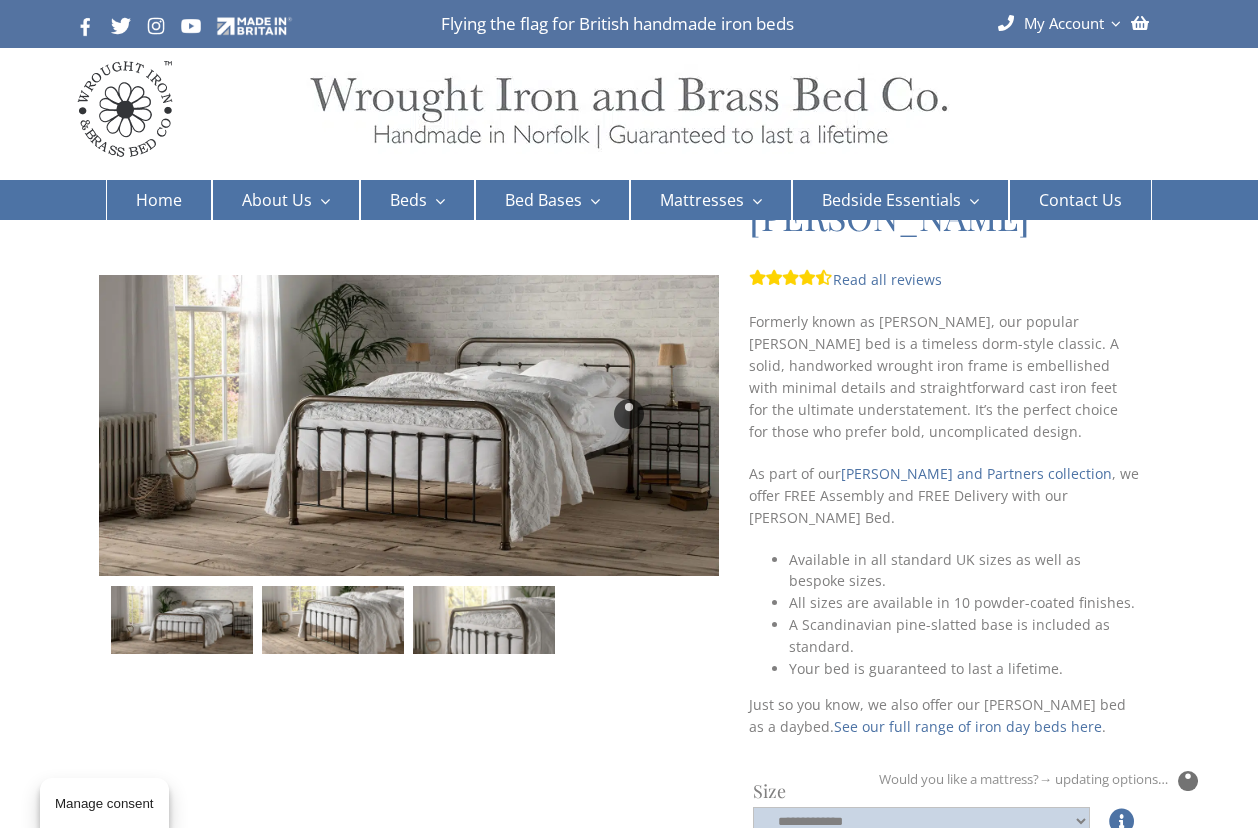 scroll, scrollTop: 70, scrollLeft: 0, axis: vertical 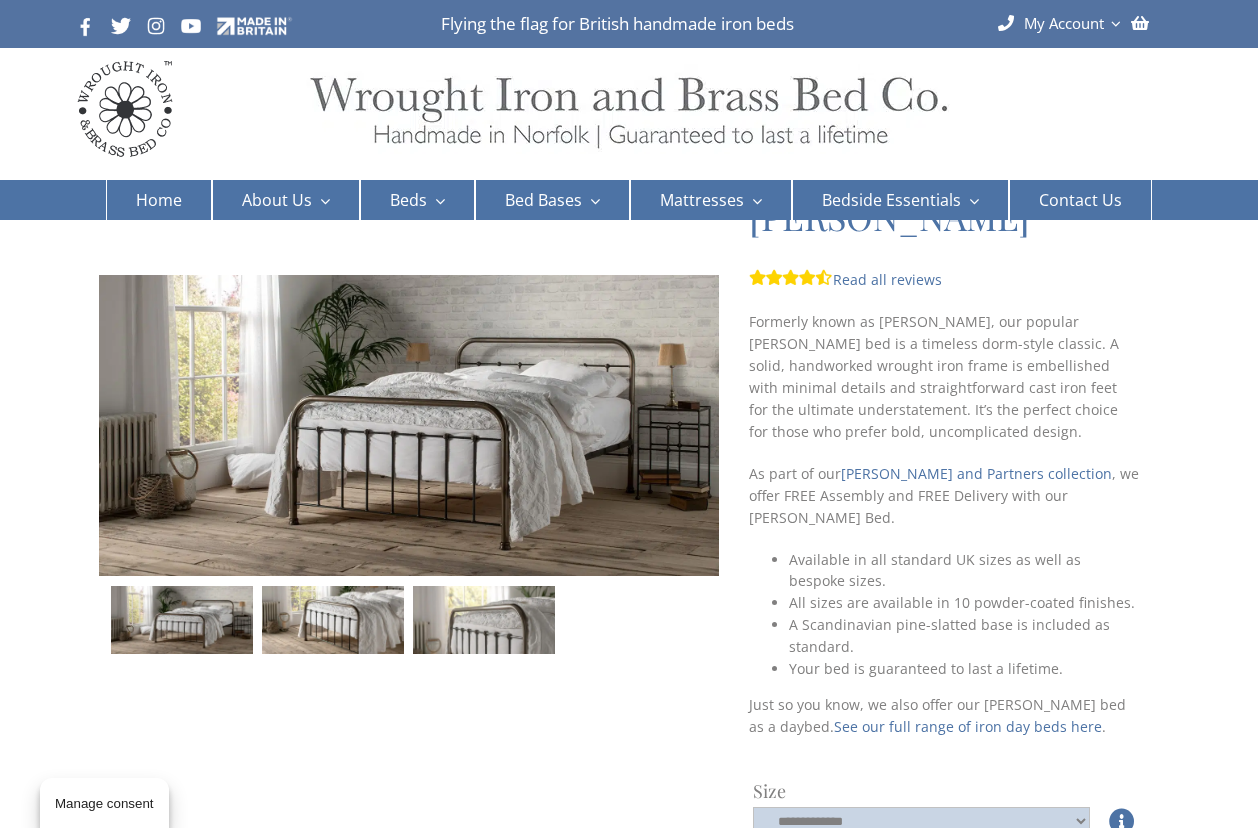 click at bounding box center [332, 620] 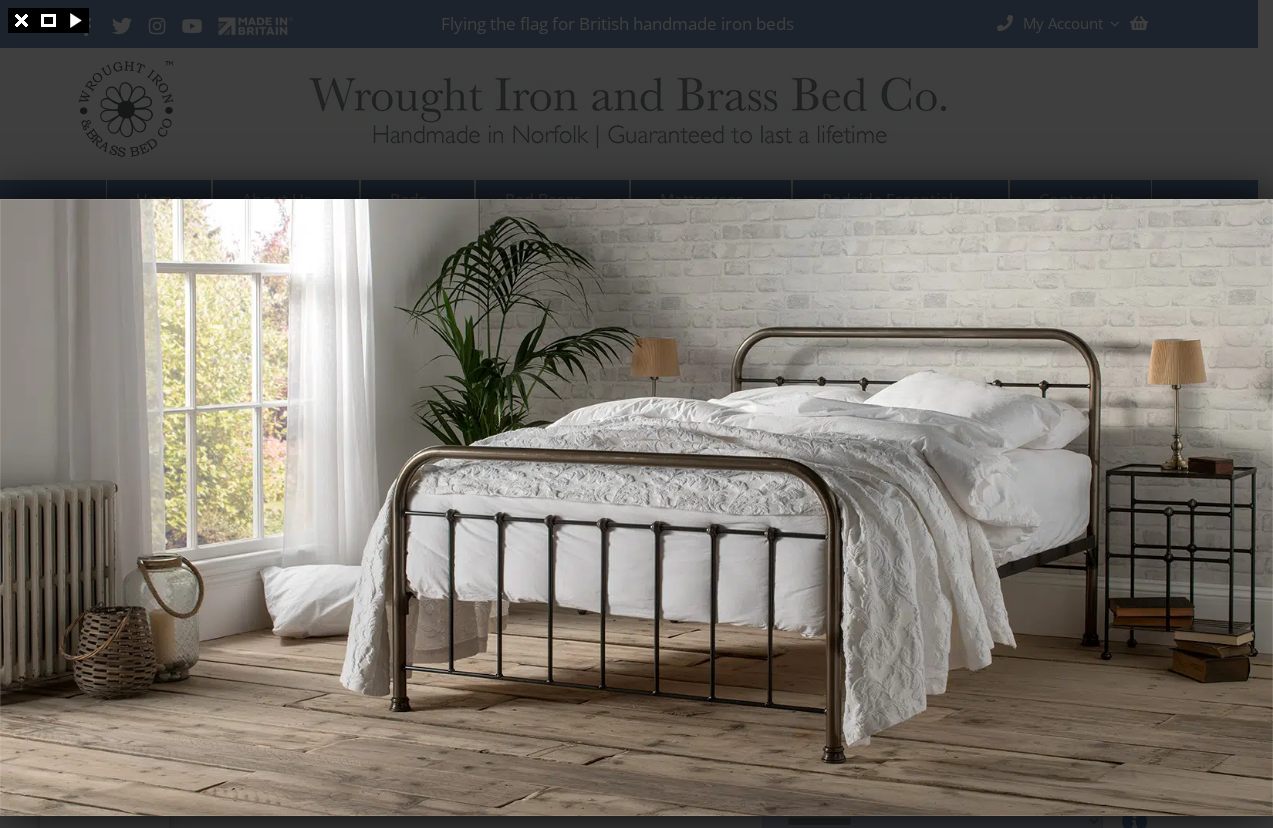 click at bounding box center [636, 414] 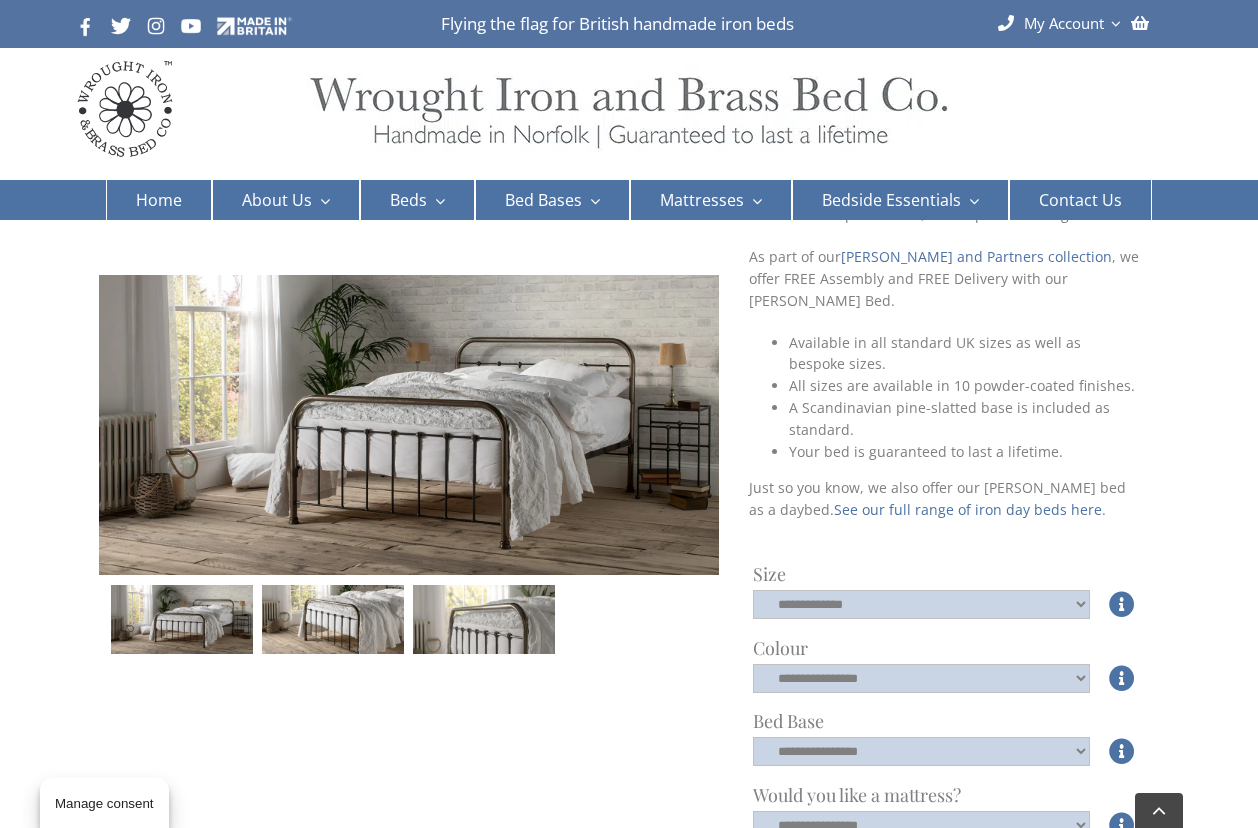scroll, scrollTop: 296, scrollLeft: 0, axis: vertical 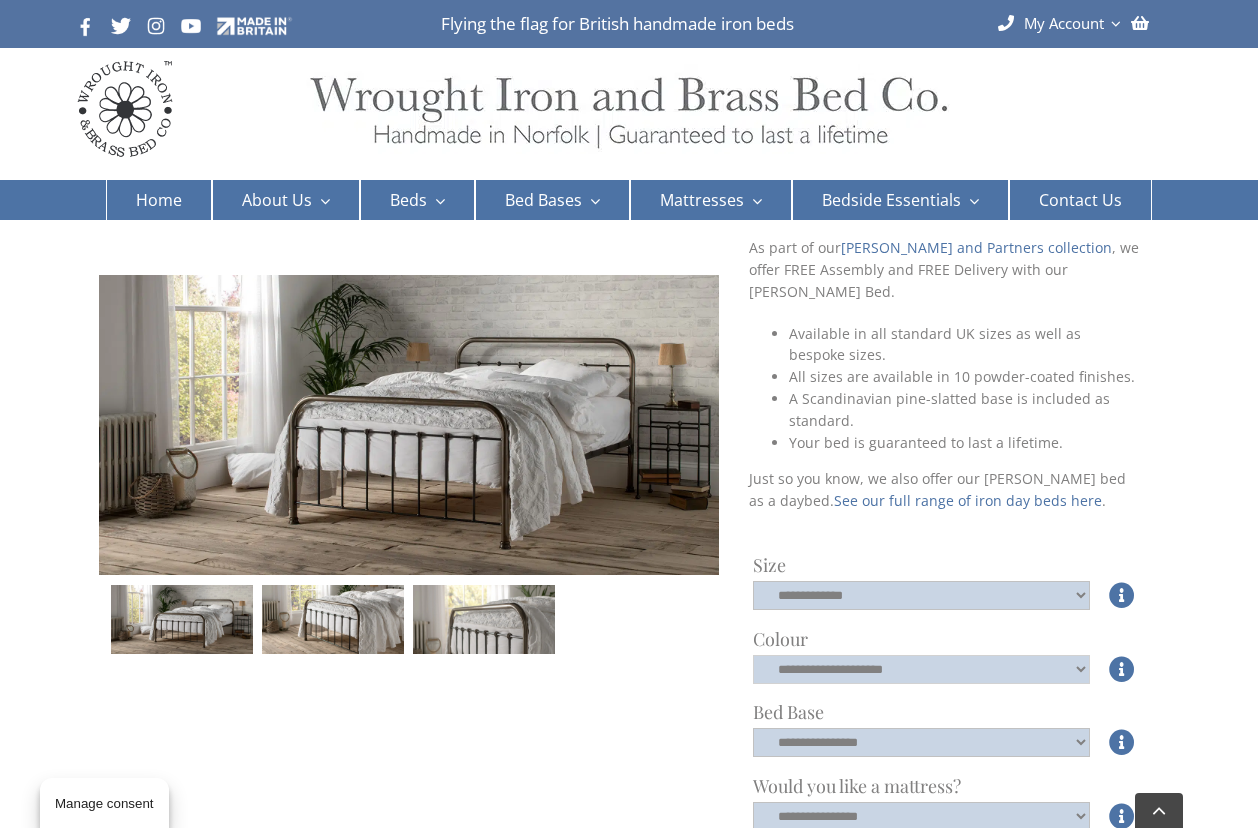 select on "*****" 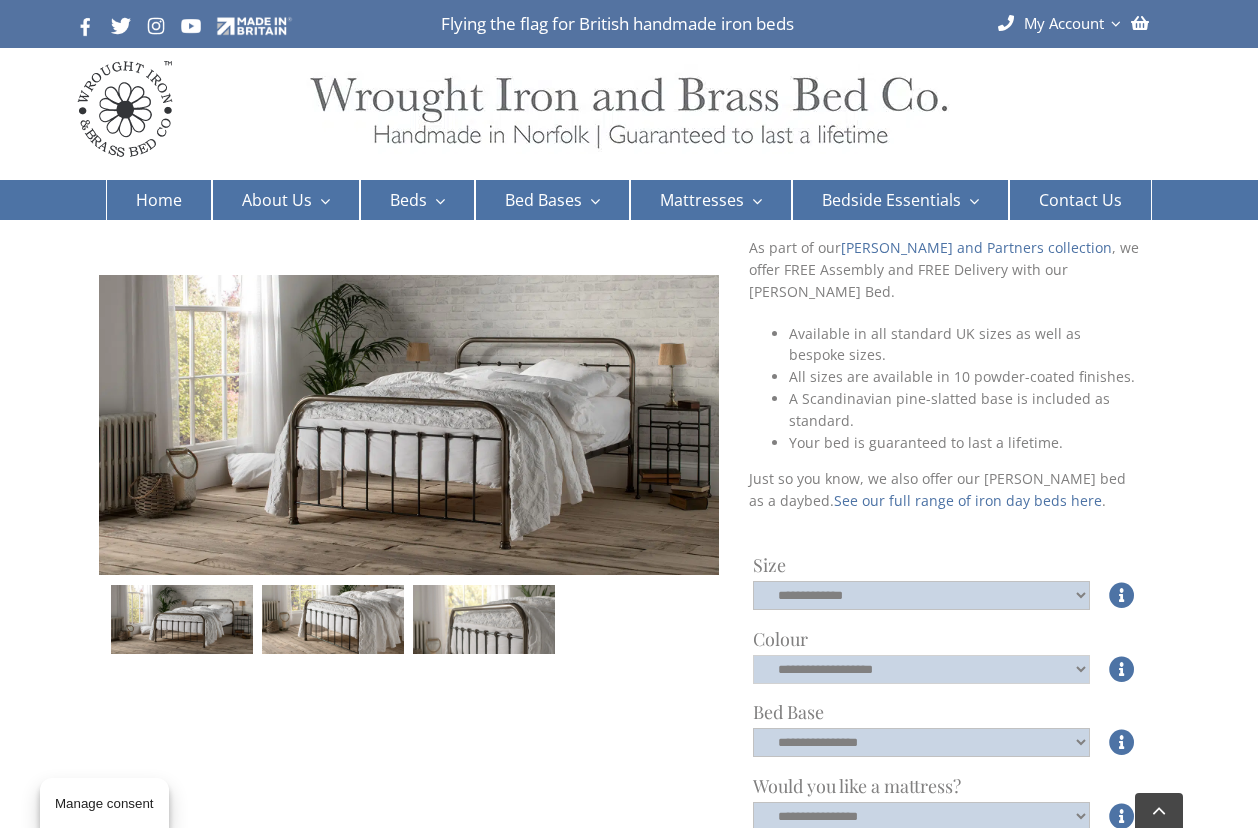 scroll, scrollTop: 407, scrollLeft: 0, axis: vertical 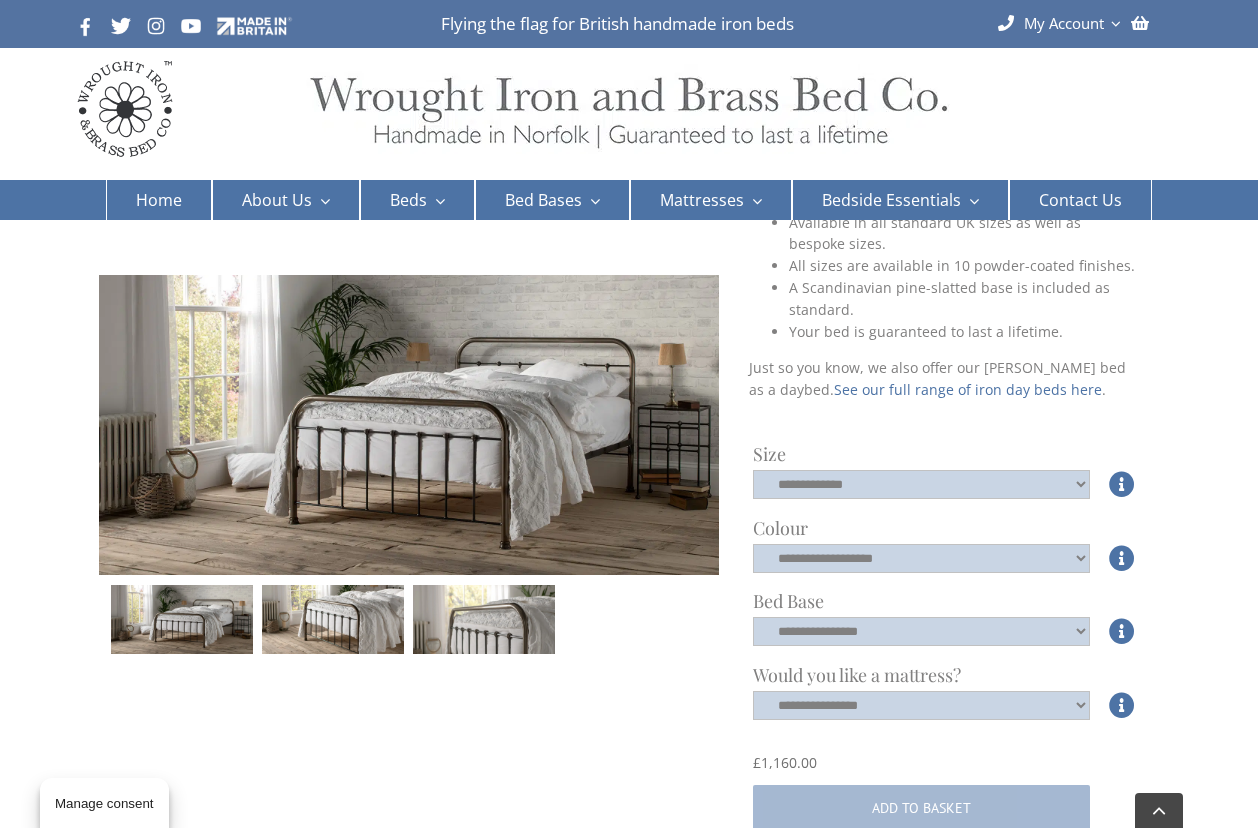 click on "Bed Base
Bed Base" at bounding box center [946, 601] 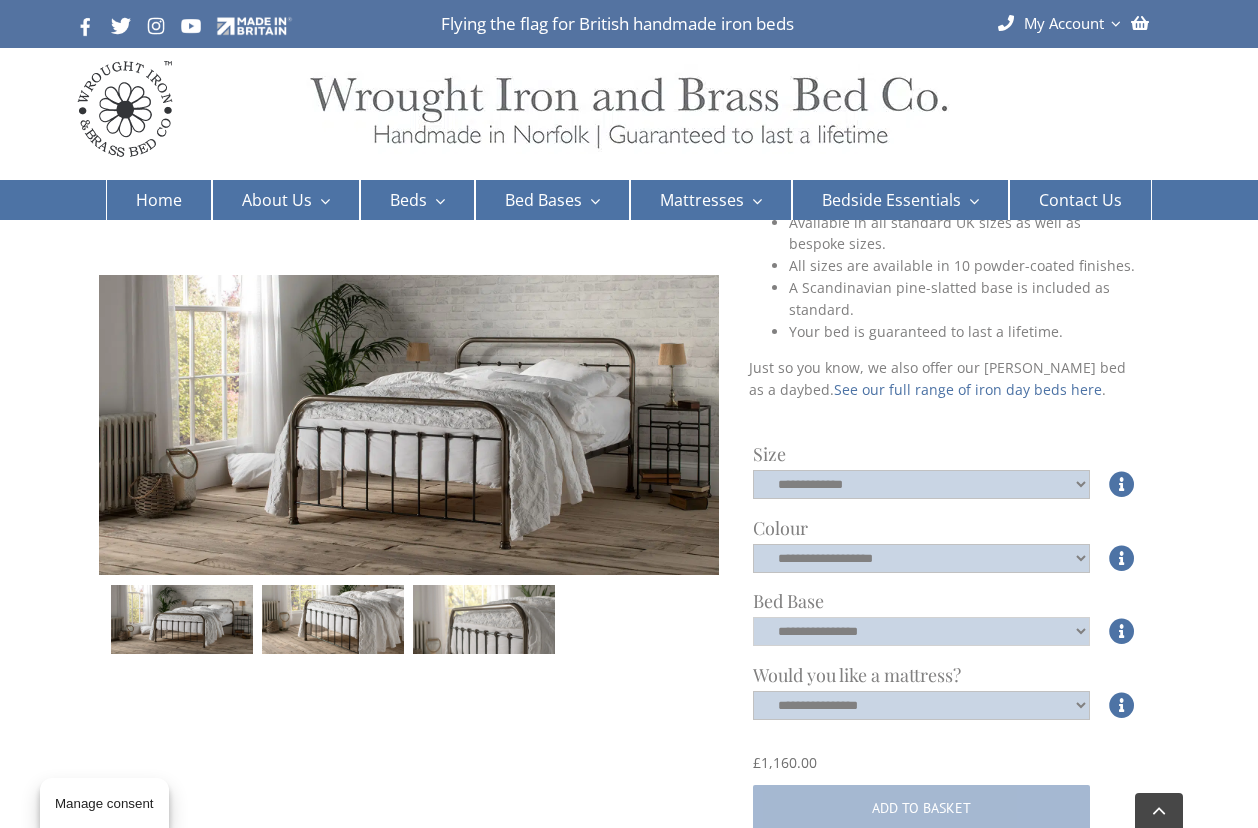 select on "*****" 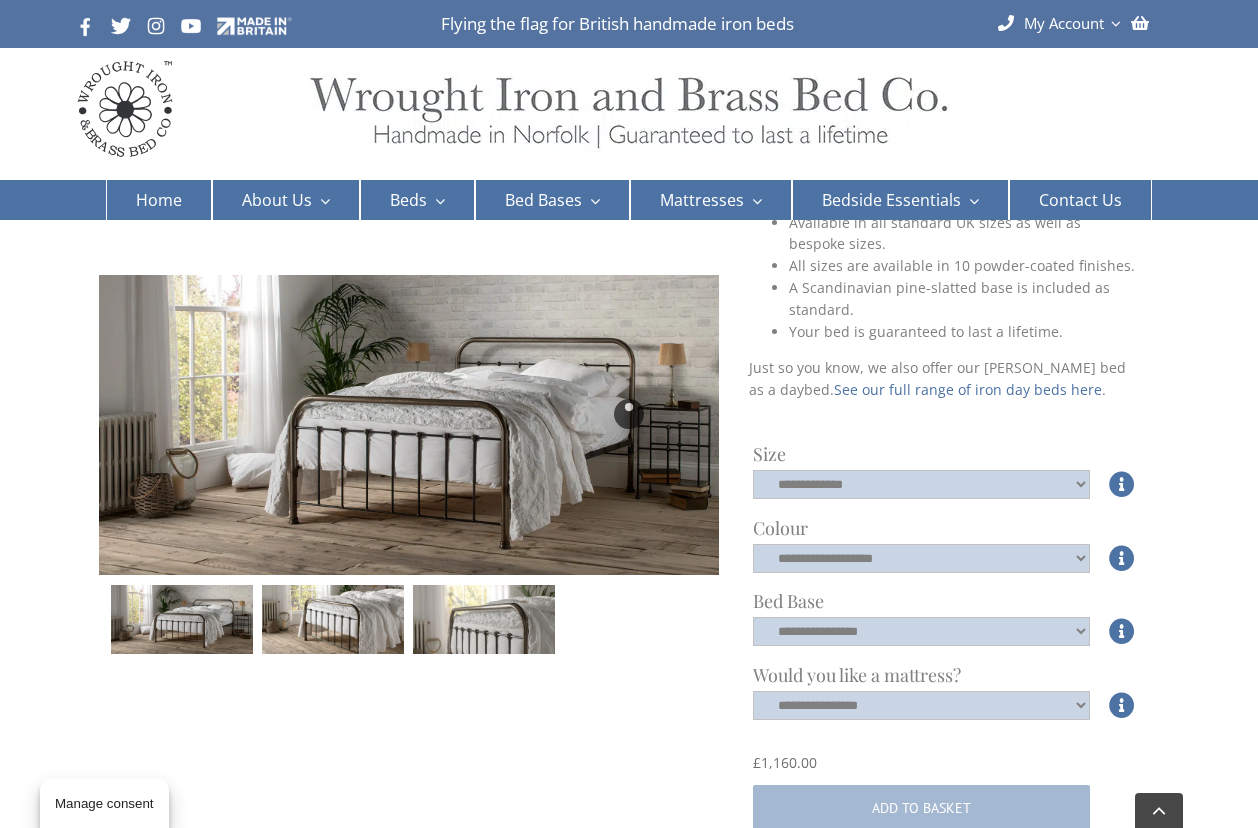 click at bounding box center [629, 414] 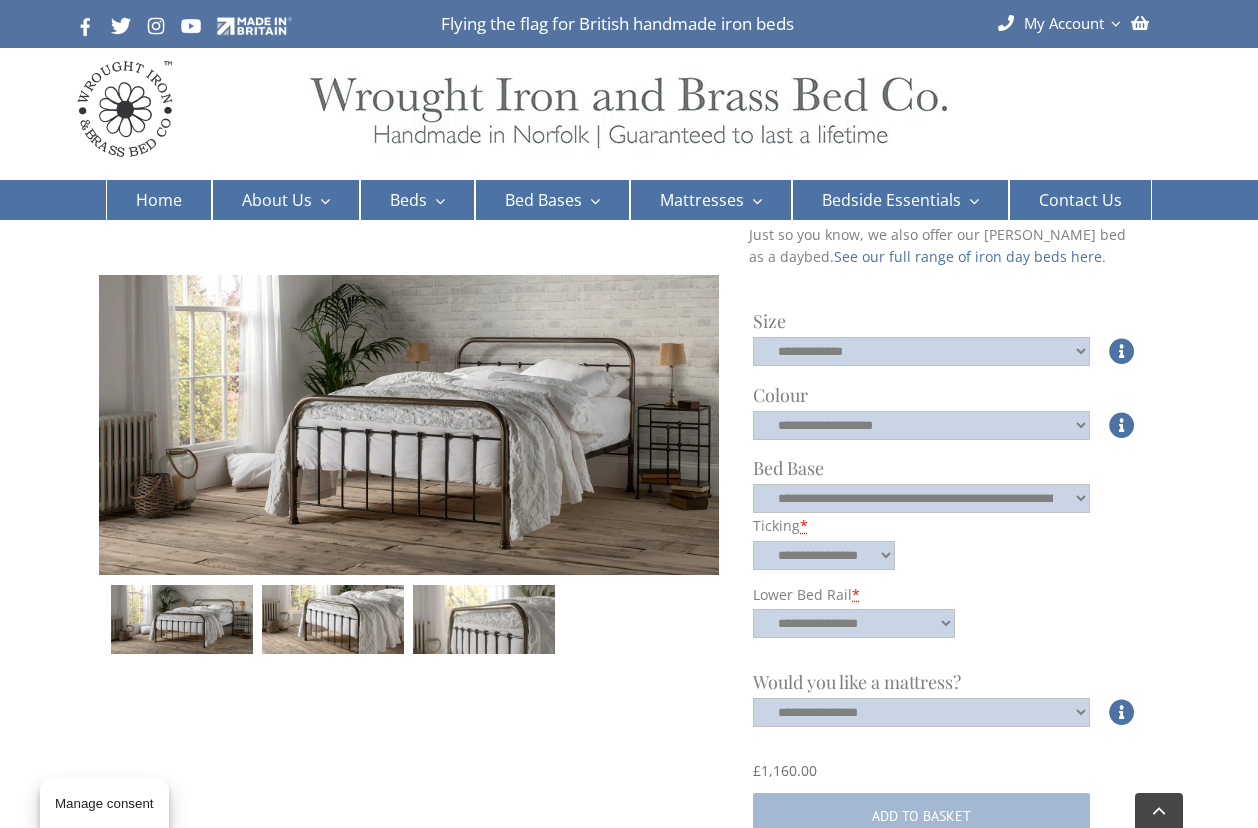 scroll, scrollTop: 549, scrollLeft: 0, axis: vertical 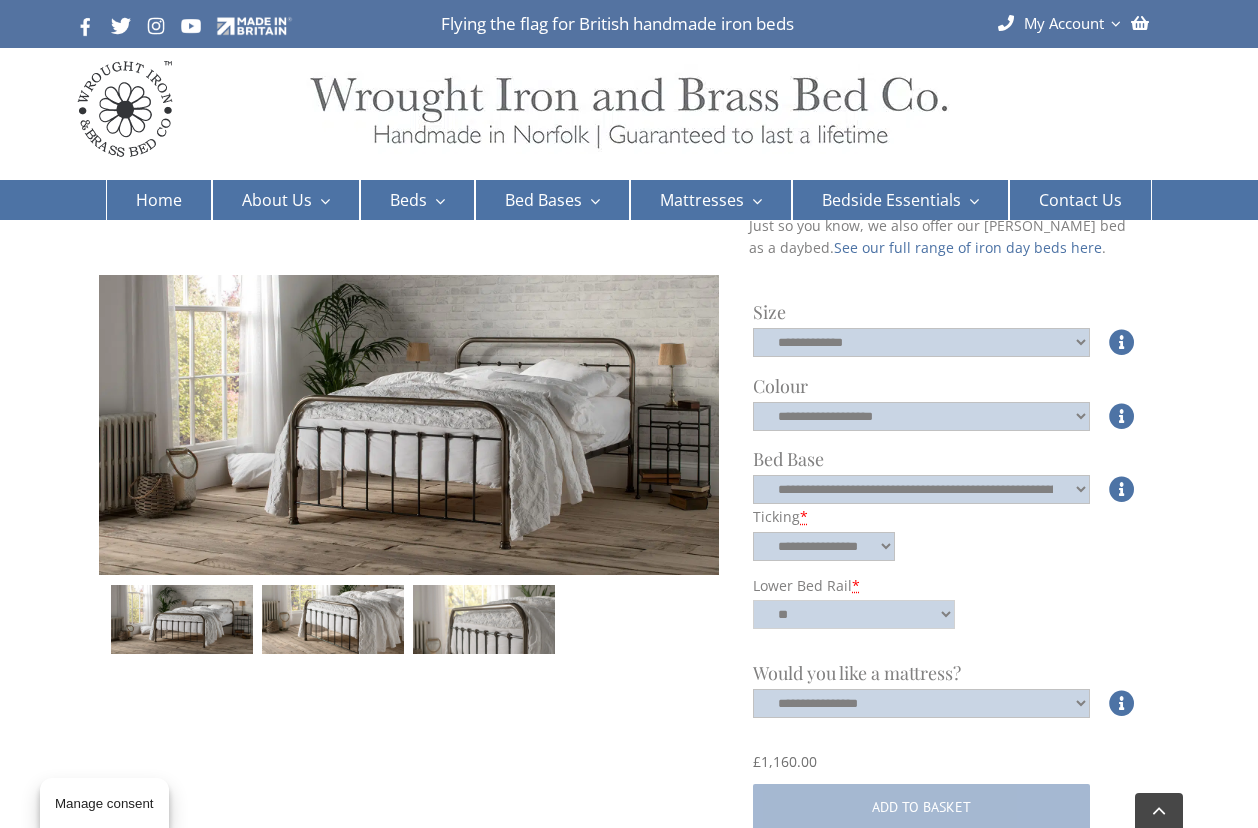 select on "**" 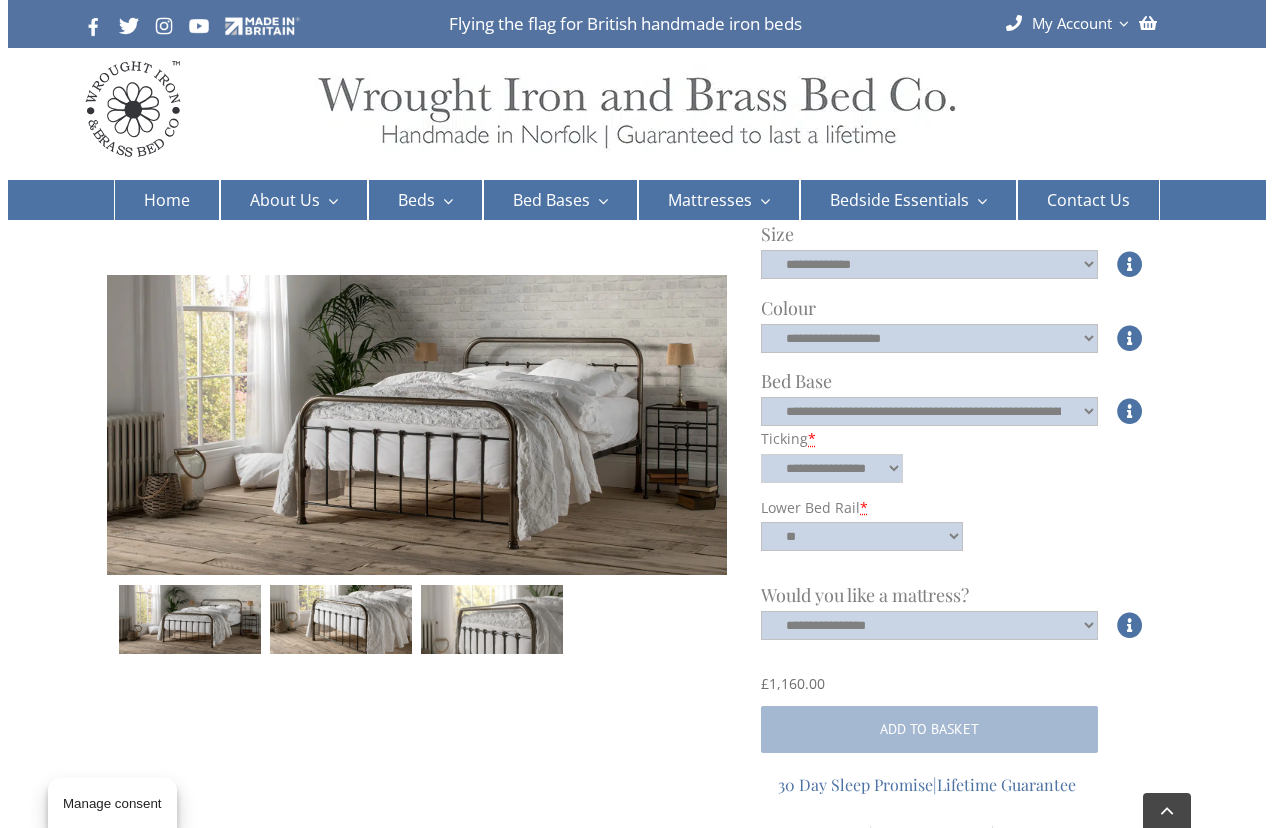 scroll, scrollTop: 627, scrollLeft: 0, axis: vertical 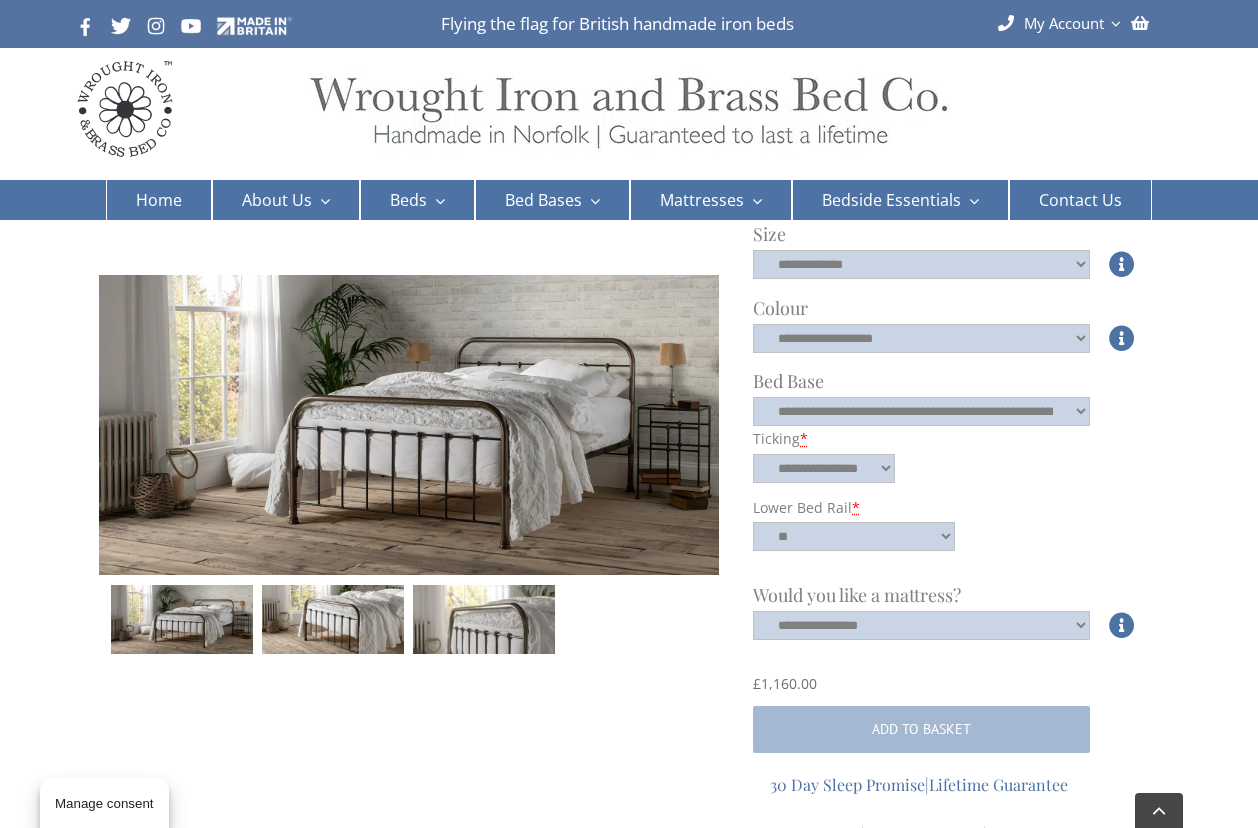 click at bounding box center (1122, 411) 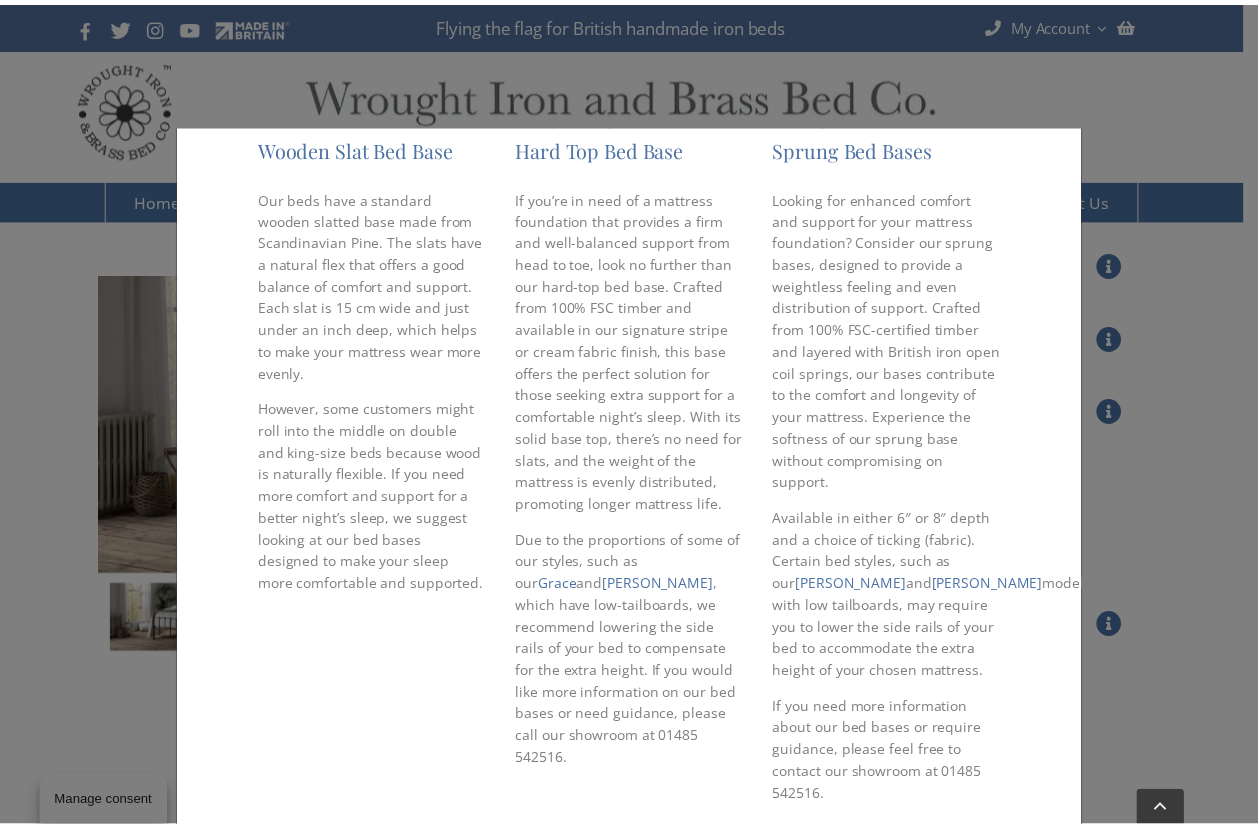 scroll, scrollTop: 568, scrollLeft: 0, axis: vertical 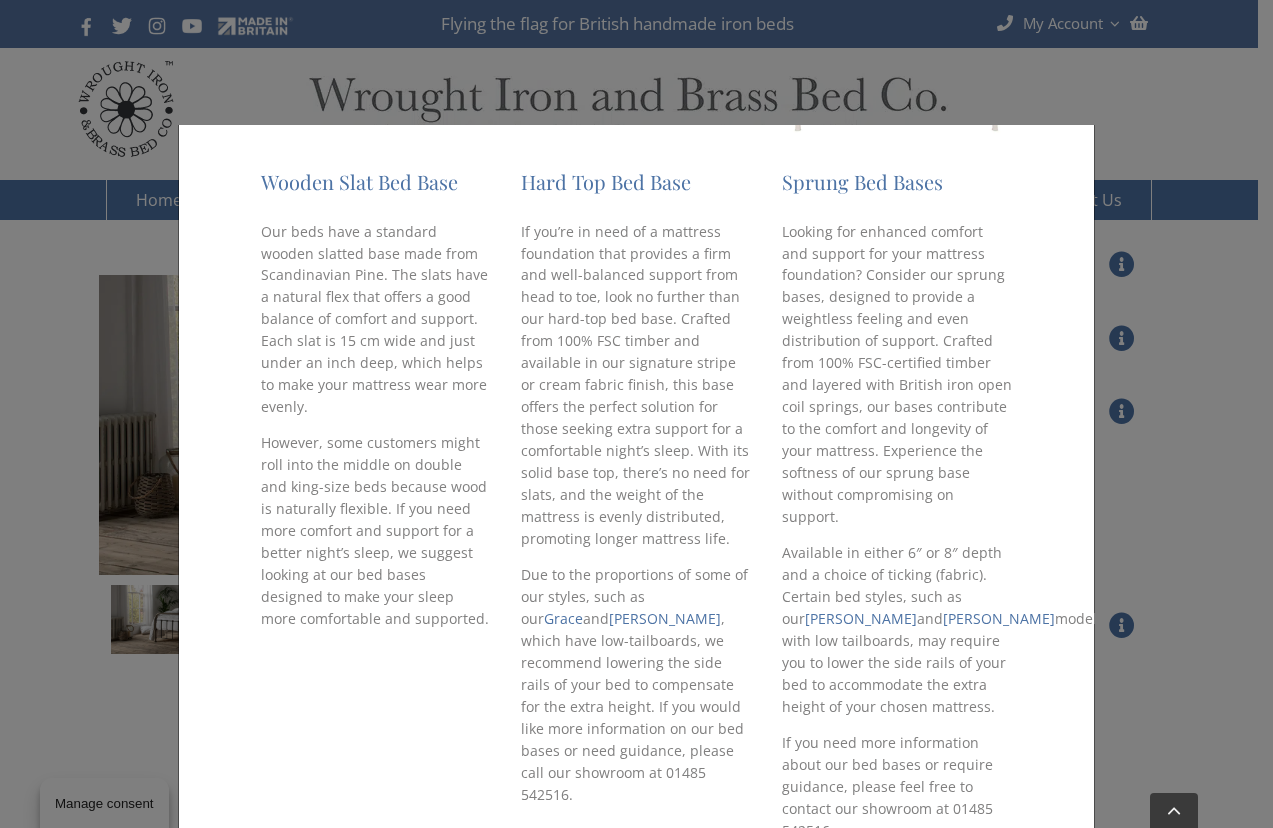 click on "×
Bed Bases
The foundation for peaceful slumber
When it comes to a peaceful night’s sleep, the foundation of your mattress is key. Made from 100% FSC-certified timber, we are confident that you will adore our variety of bed bases, all designed to perfect your night’s sleep in their own unique ways.
Browse our collection of bed bases and should you require any guidance, please feel free to call our team on 01485 542516.
Wooden Slat Bed Base
Our beds have a standard wooden slatted base made from Scandinavian Pine. The slats have a natural flex that offers a good balance of comfort and support. Each slat is 15 cm wide and just under an inch deep, which helps to make your mattress wear more evenly.
Hard Top Bed Base
Due to the proportions of some of our styles, such as our  Grace  and  Edward
Sprung Bed Bases
Available in either 6″ or 8″ depth and a choice of ticking (fabric). Certain bed styles, such as our" at bounding box center [636, 414] 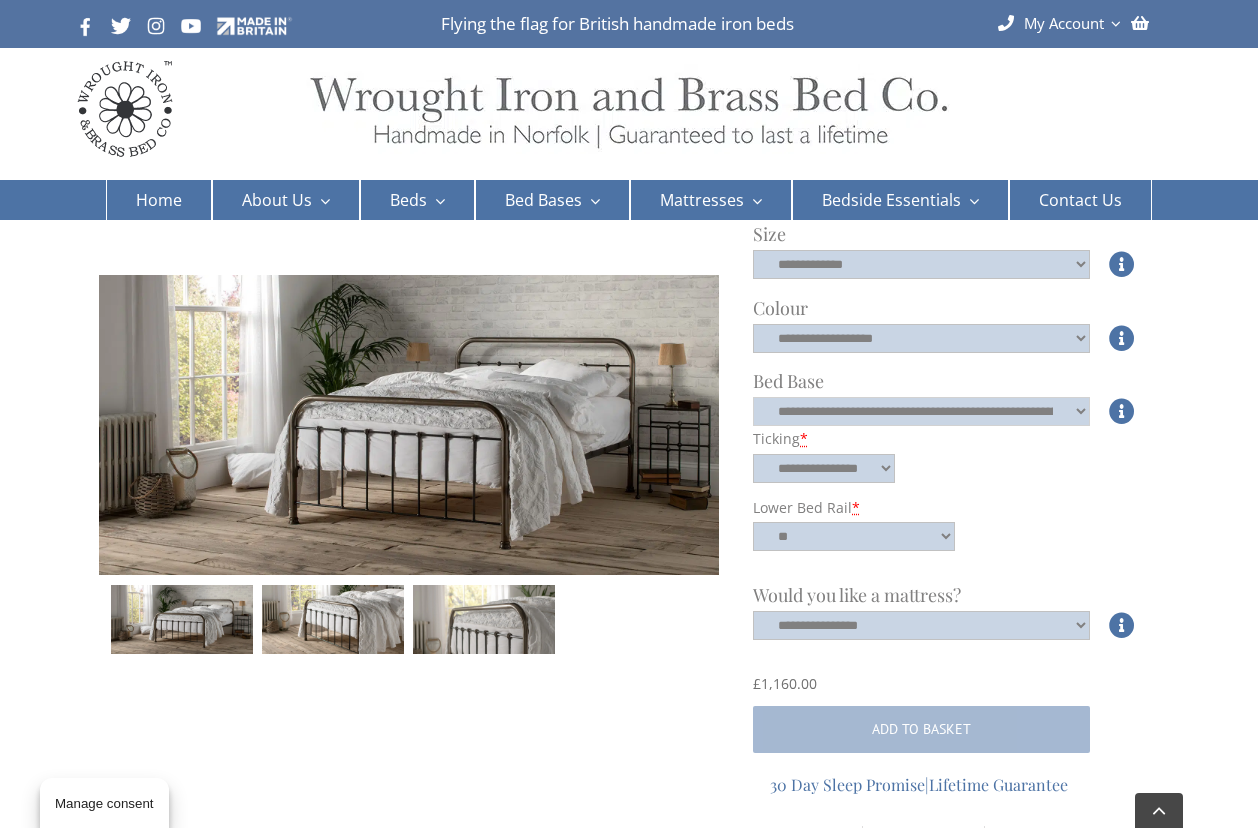 select on "****" 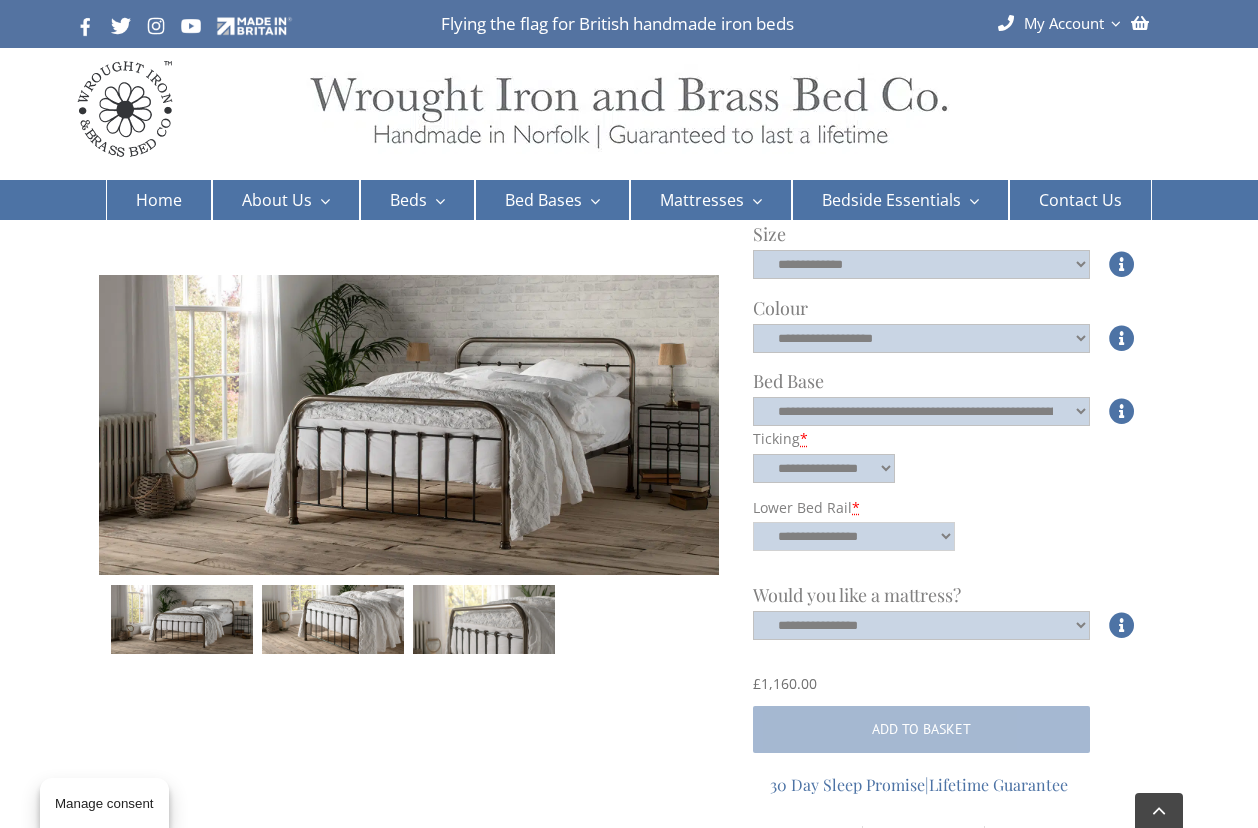select on "*****" 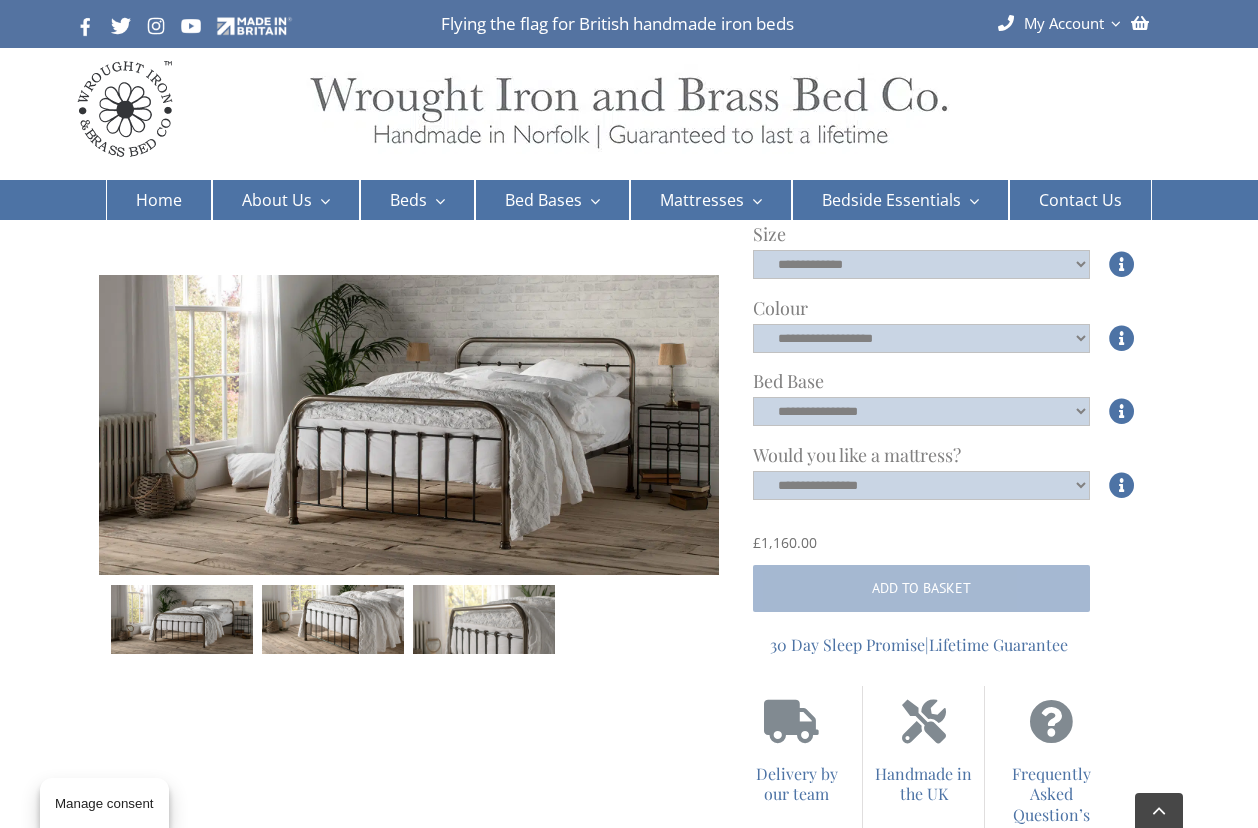 click on "Bed Base
Bed Base" at bounding box center (946, 381) 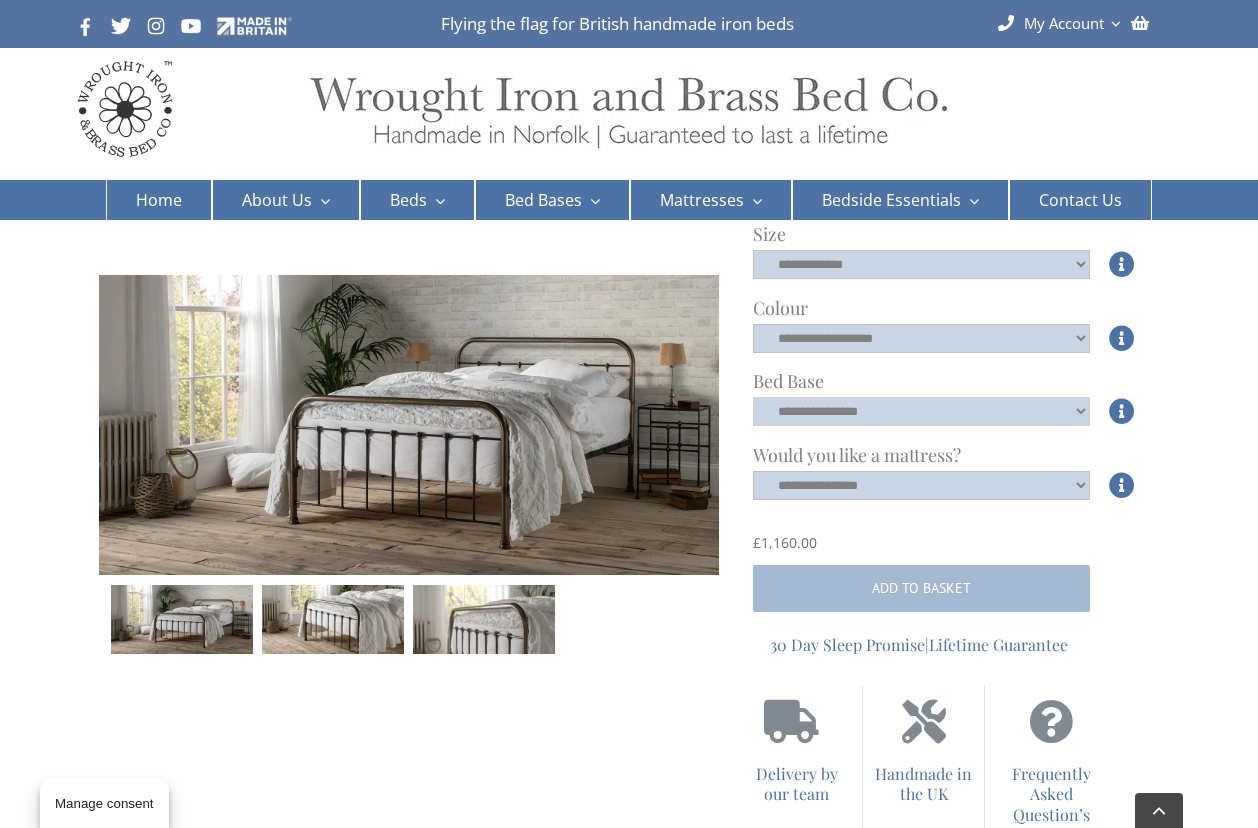 select on "****" 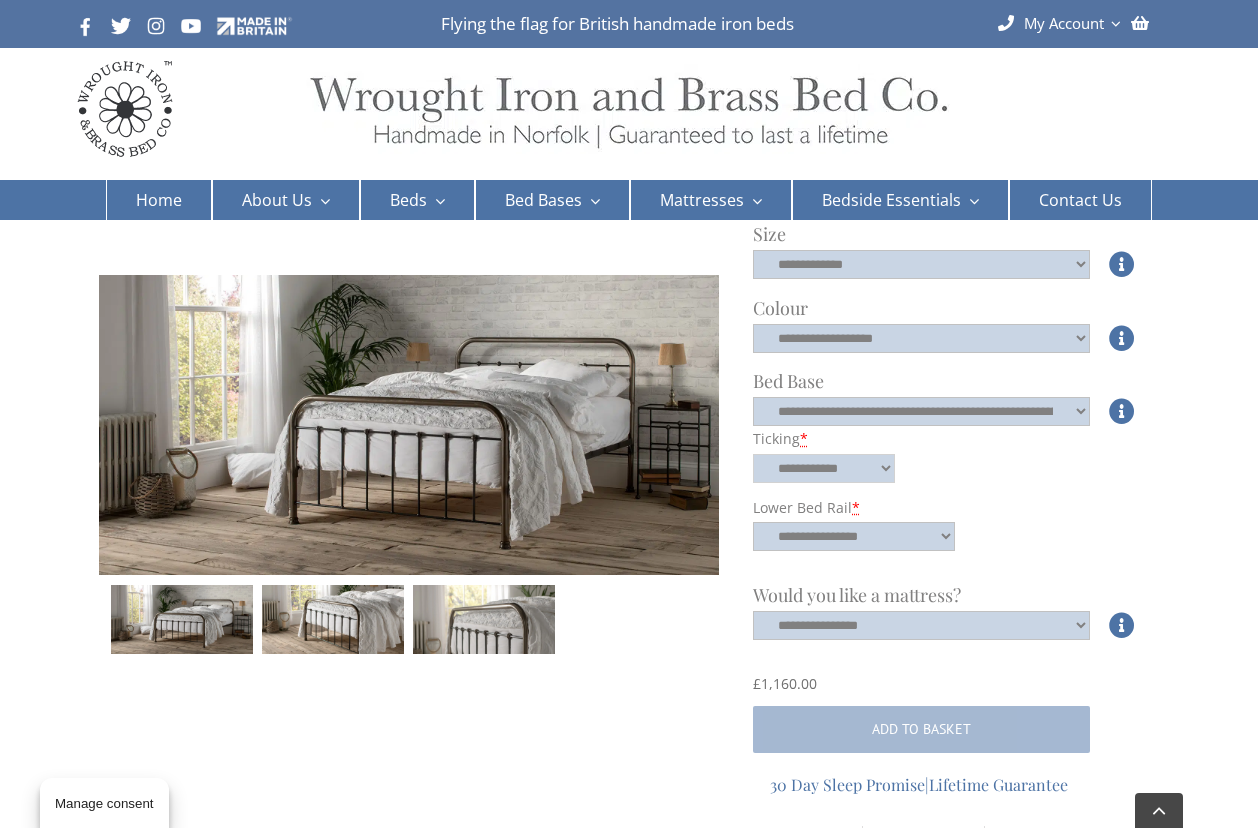select on "**********" 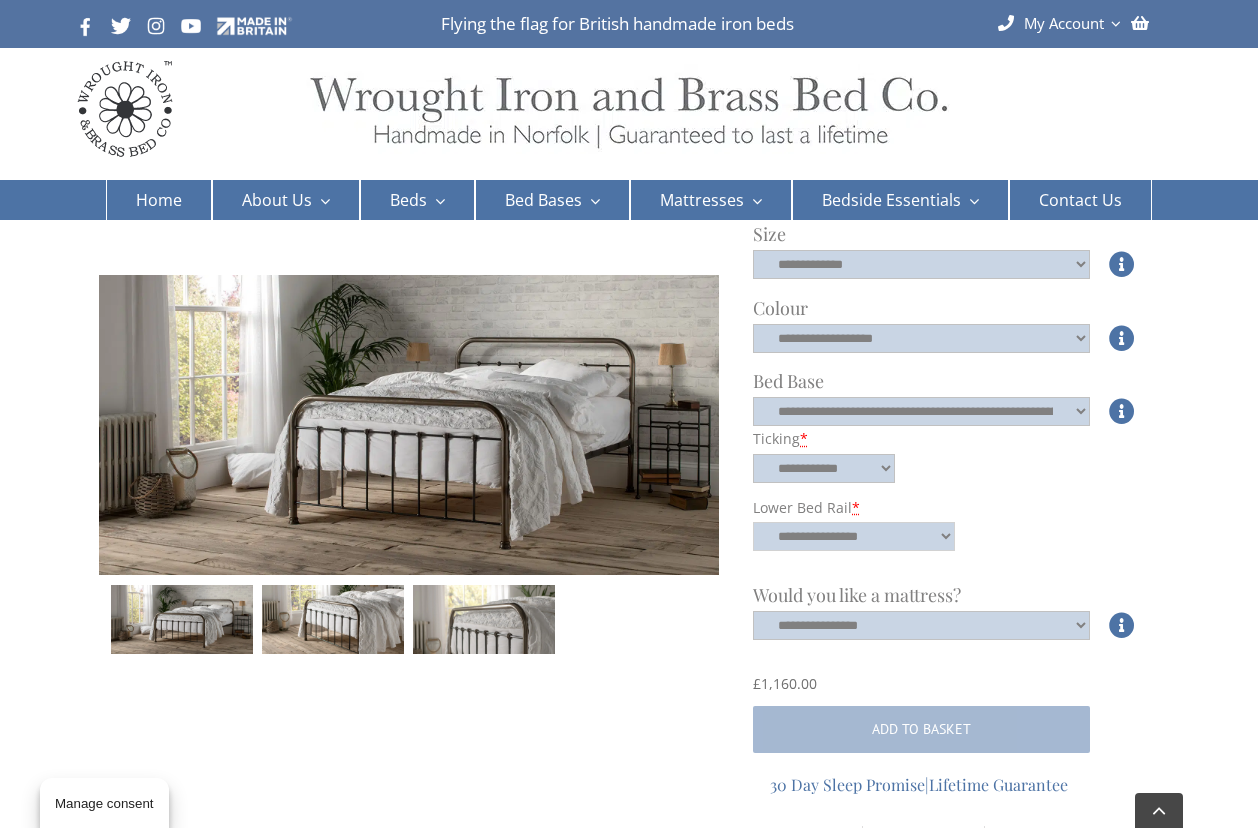 select on "*****" 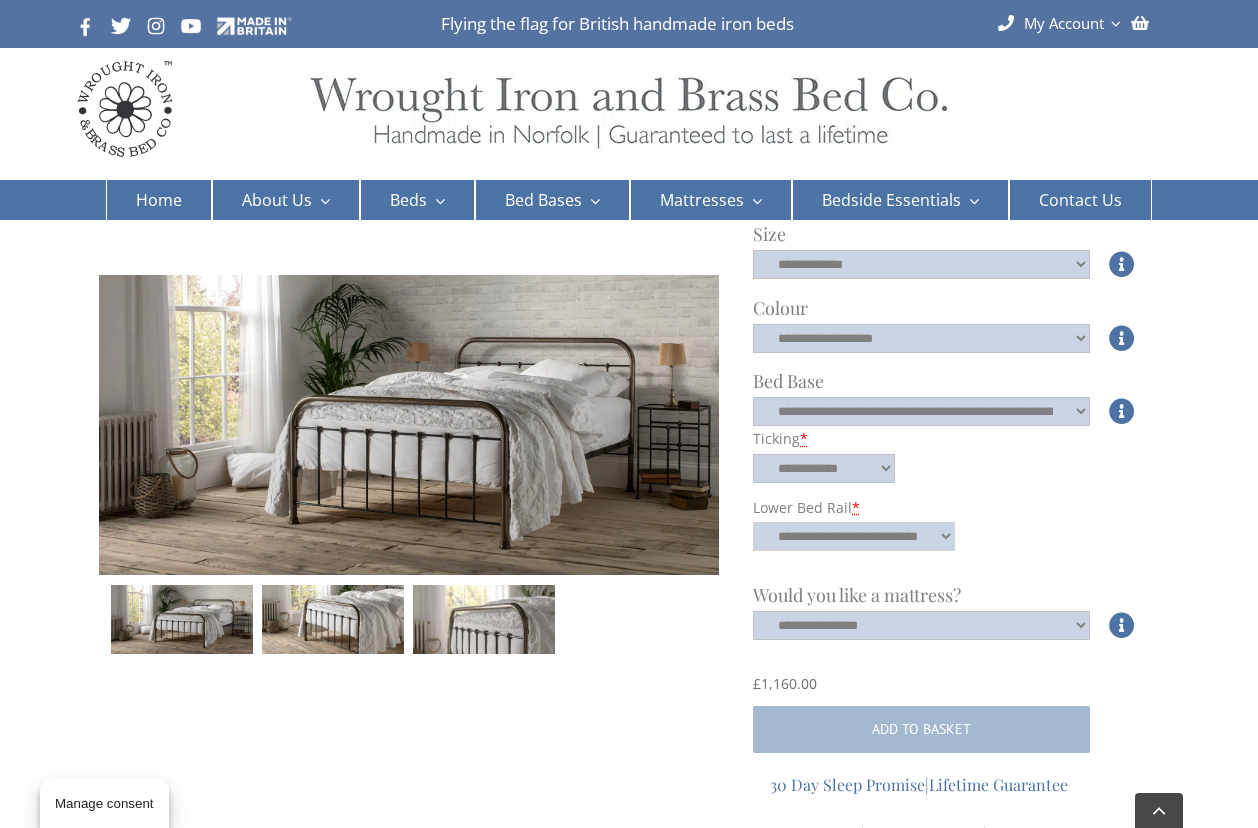 select on "**********" 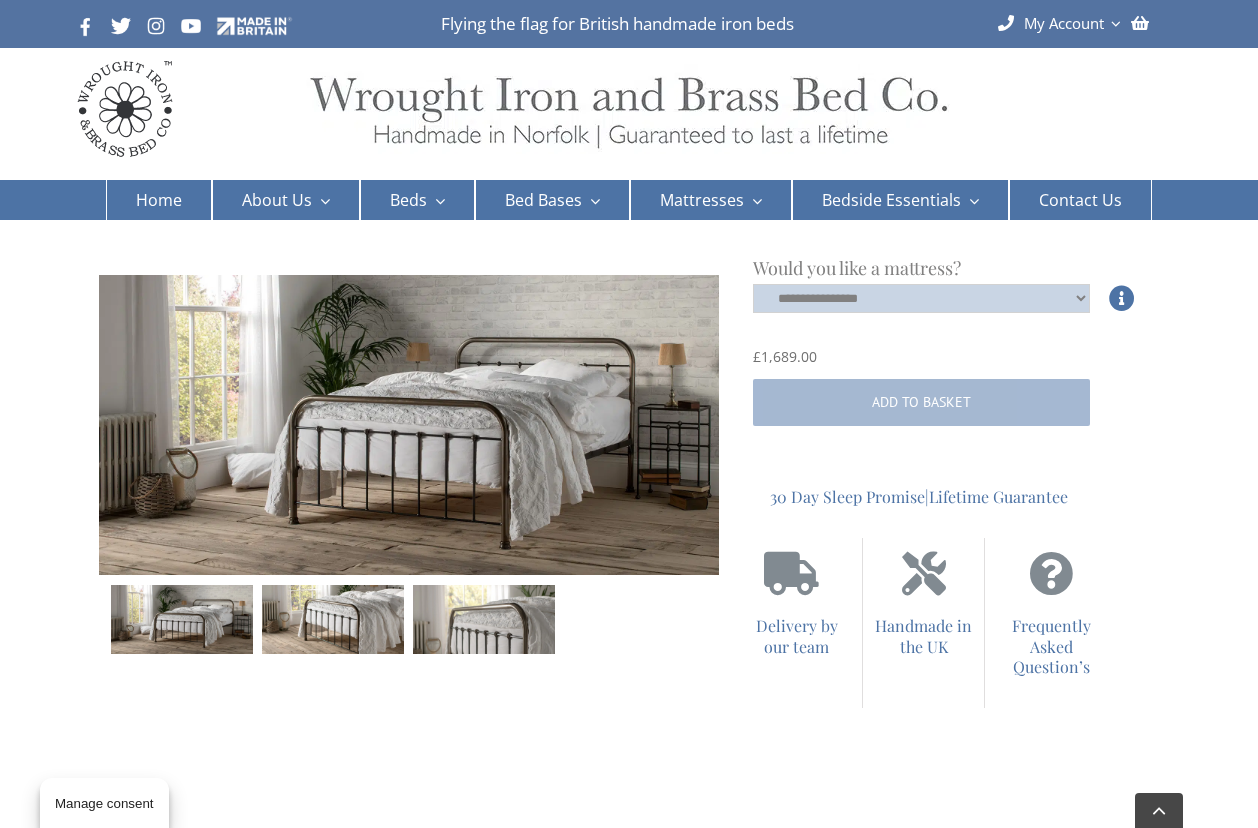 scroll, scrollTop: 960, scrollLeft: 0, axis: vertical 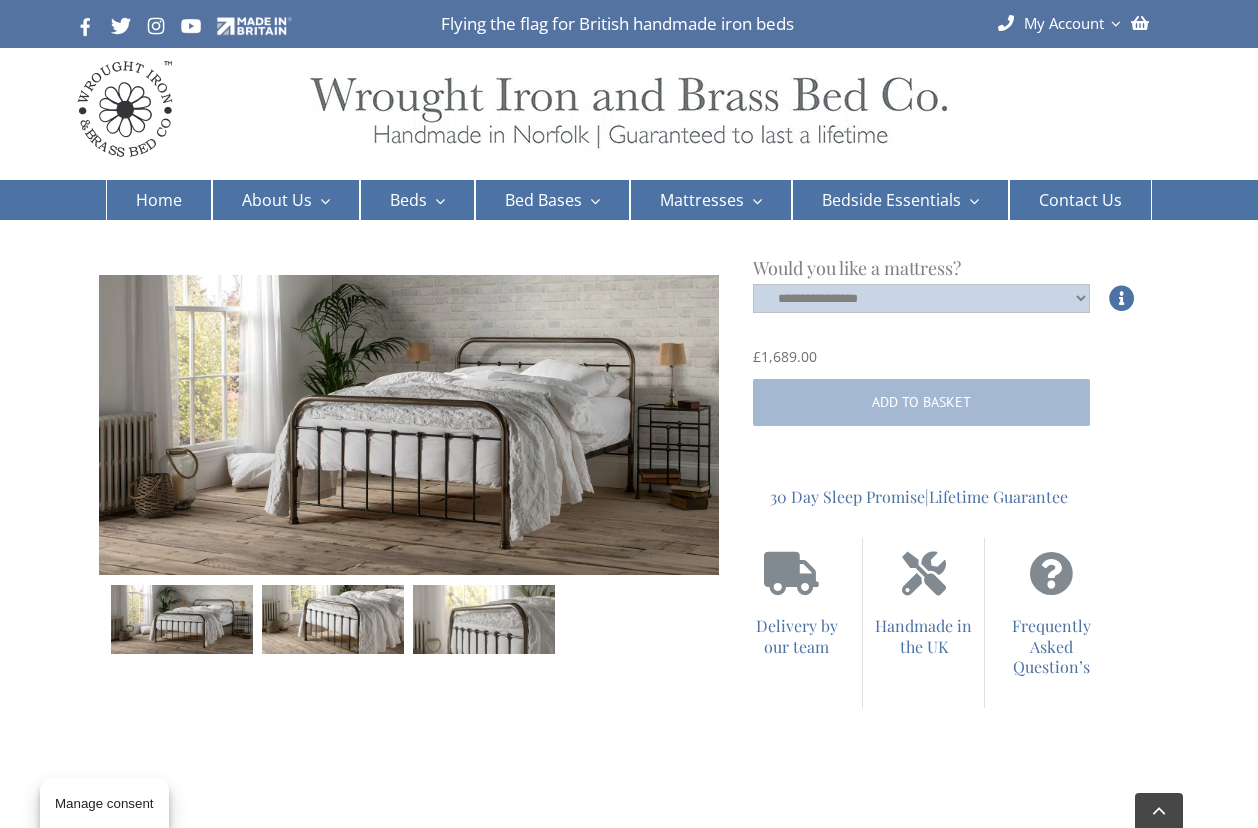click at bounding box center [332, 619] 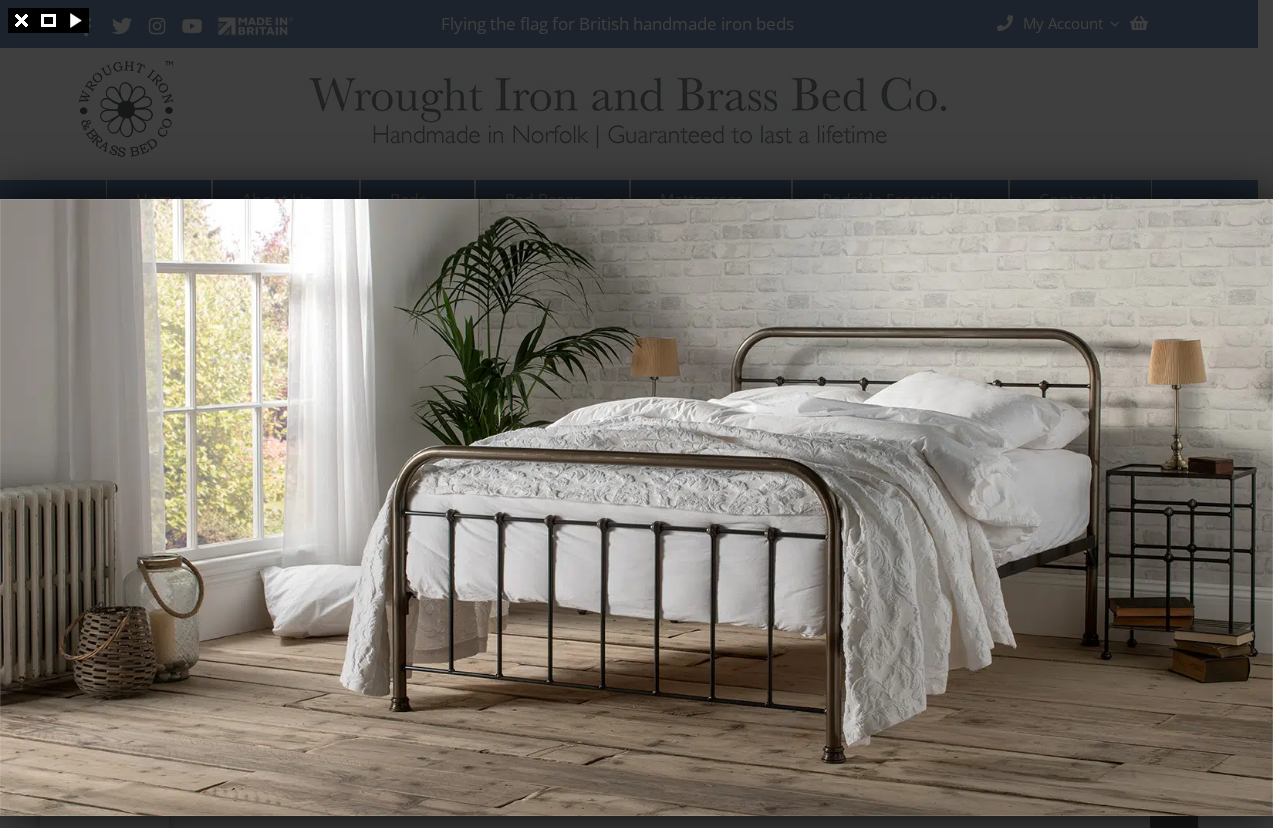 click at bounding box center (636, 414) 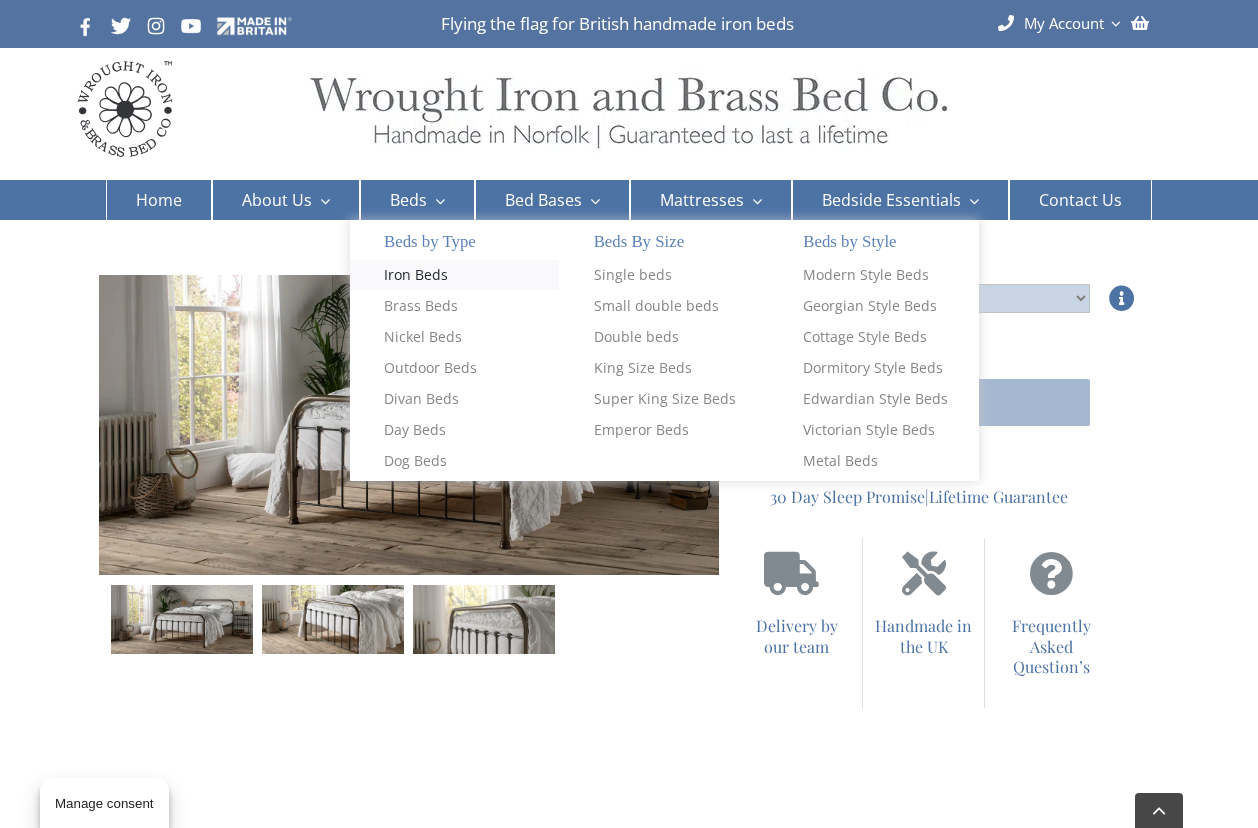 click on "Iron Beds" at bounding box center (416, 275) 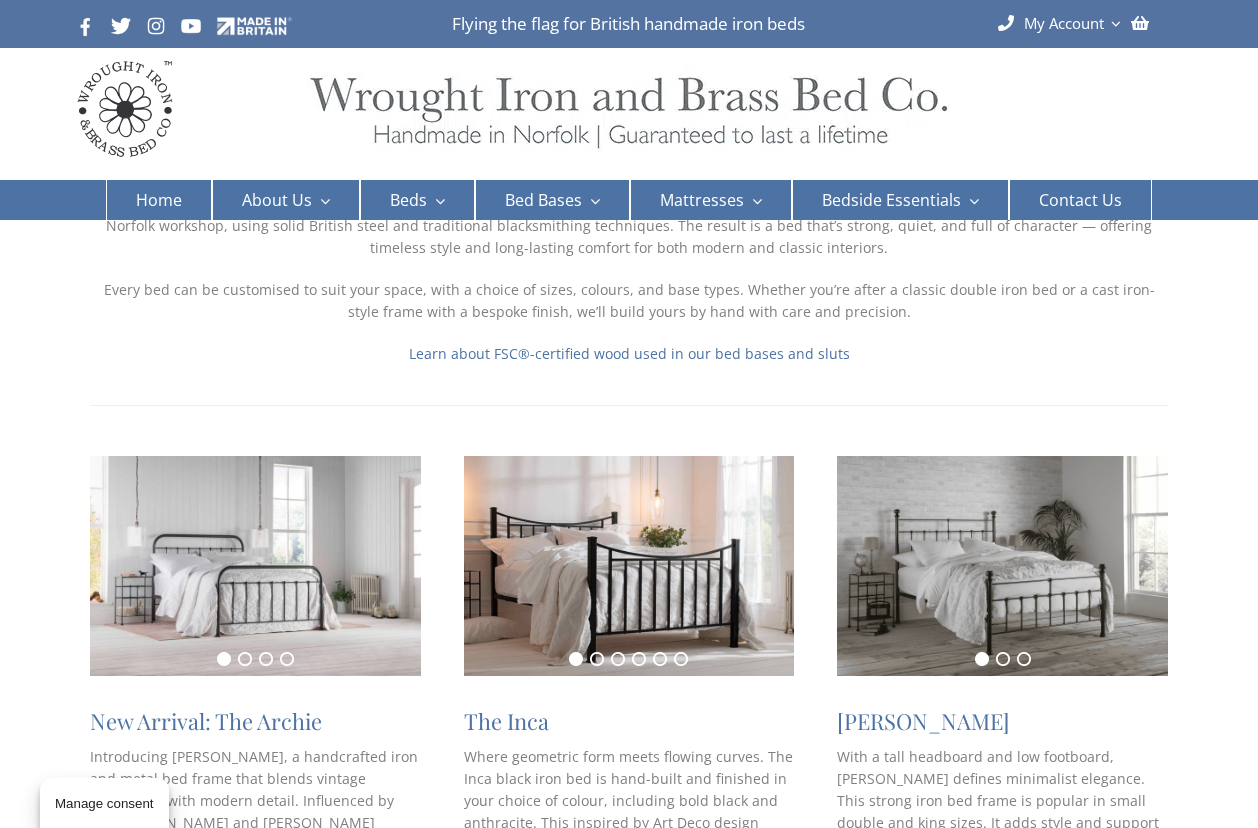scroll, scrollTop: 136, scrollLeft: 0, axis: vertical 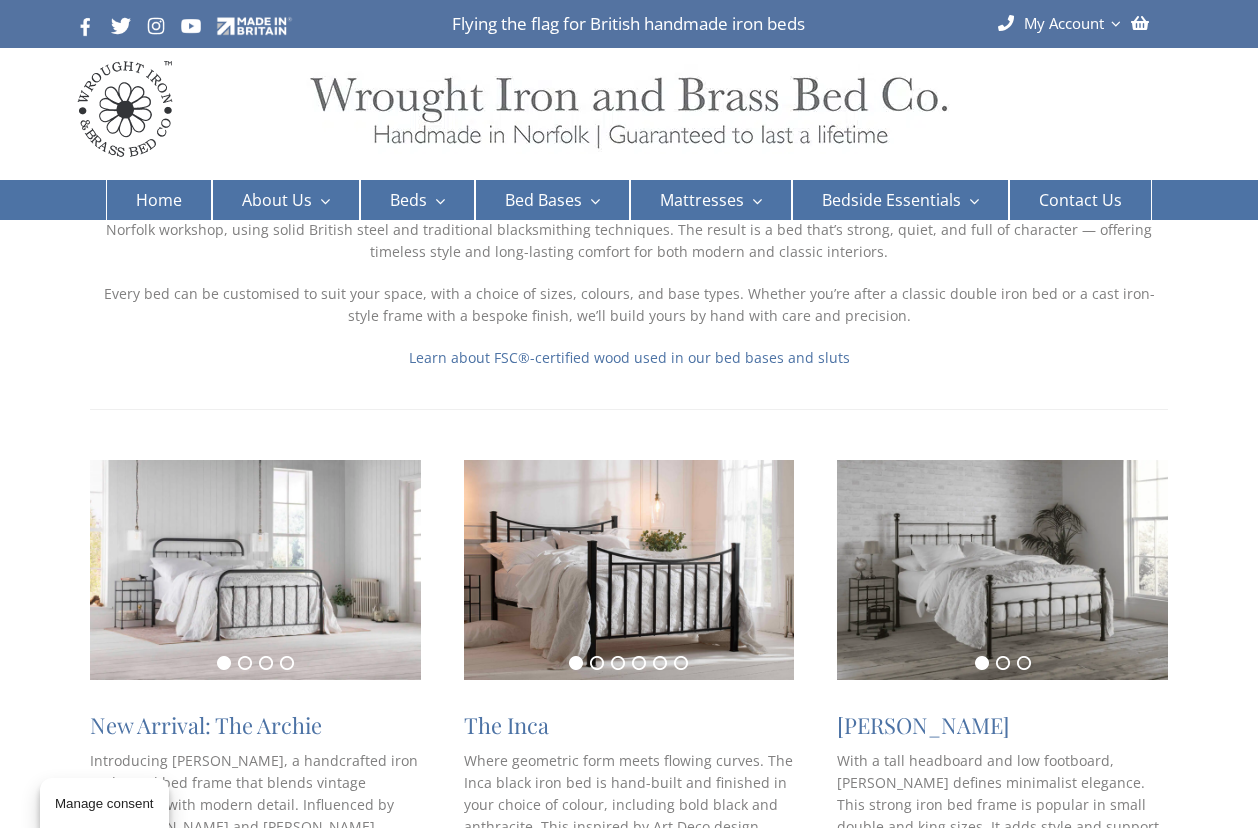 click at bounding box center [255, 570] 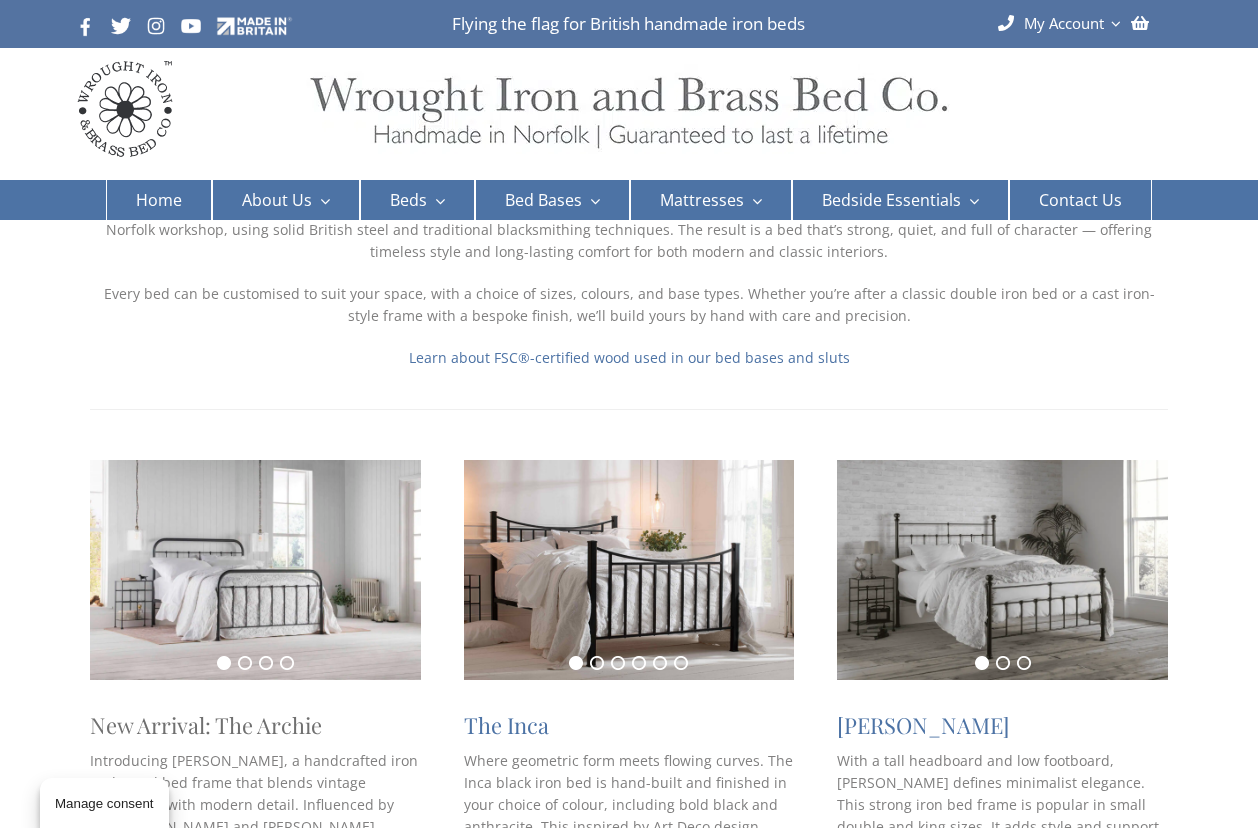 click on "New Arrival: The Archie" at bounding box center (206, 725) 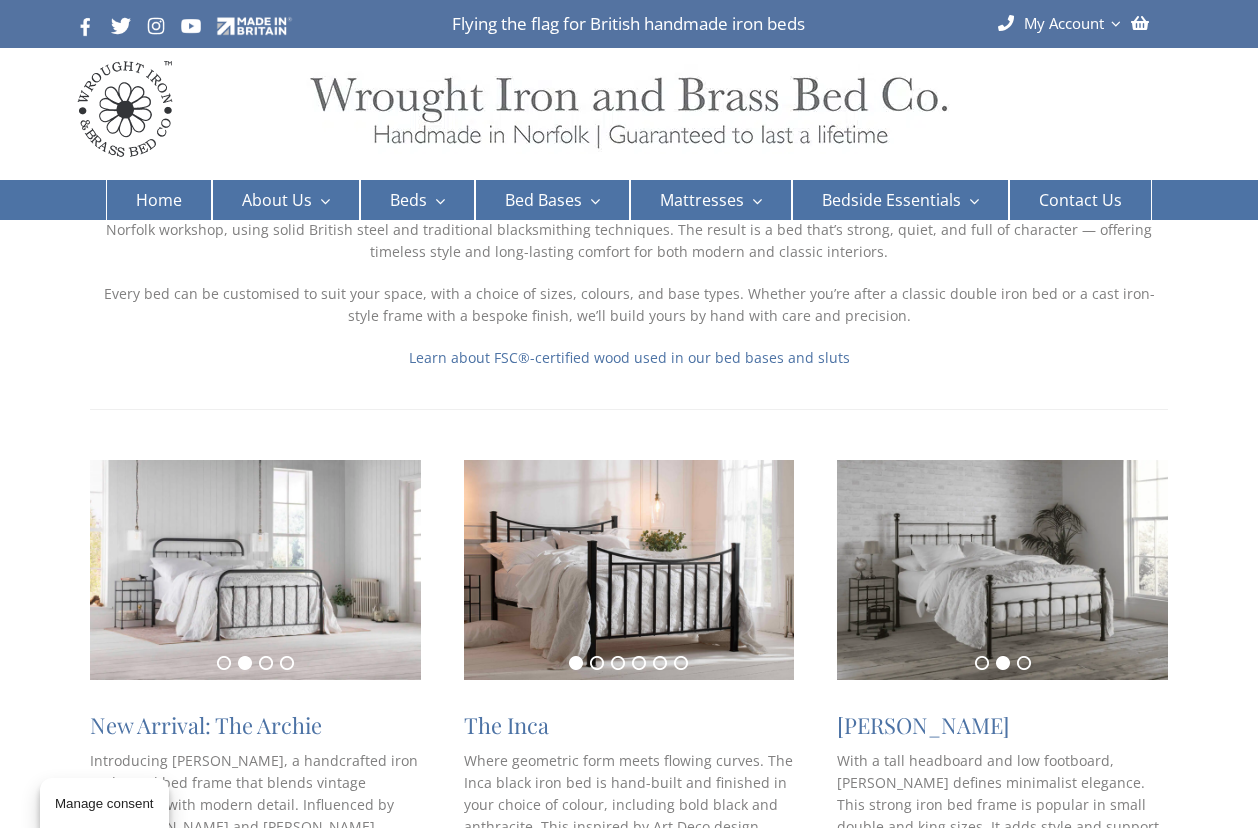 click on "Shop the Archie handmade bed frame" at bounding box center [219, 978] 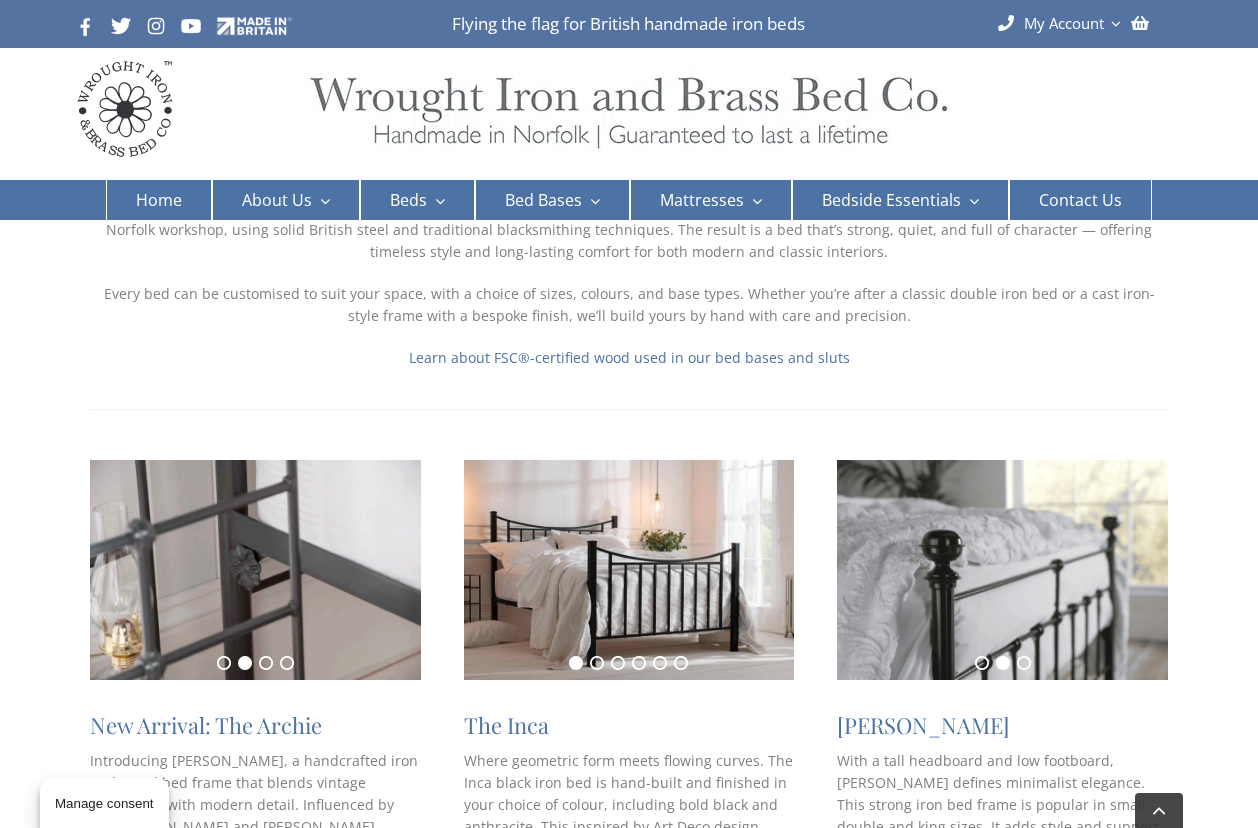 click on "Shop the Archie handmade bed frame" at bounding box center [219, 978] 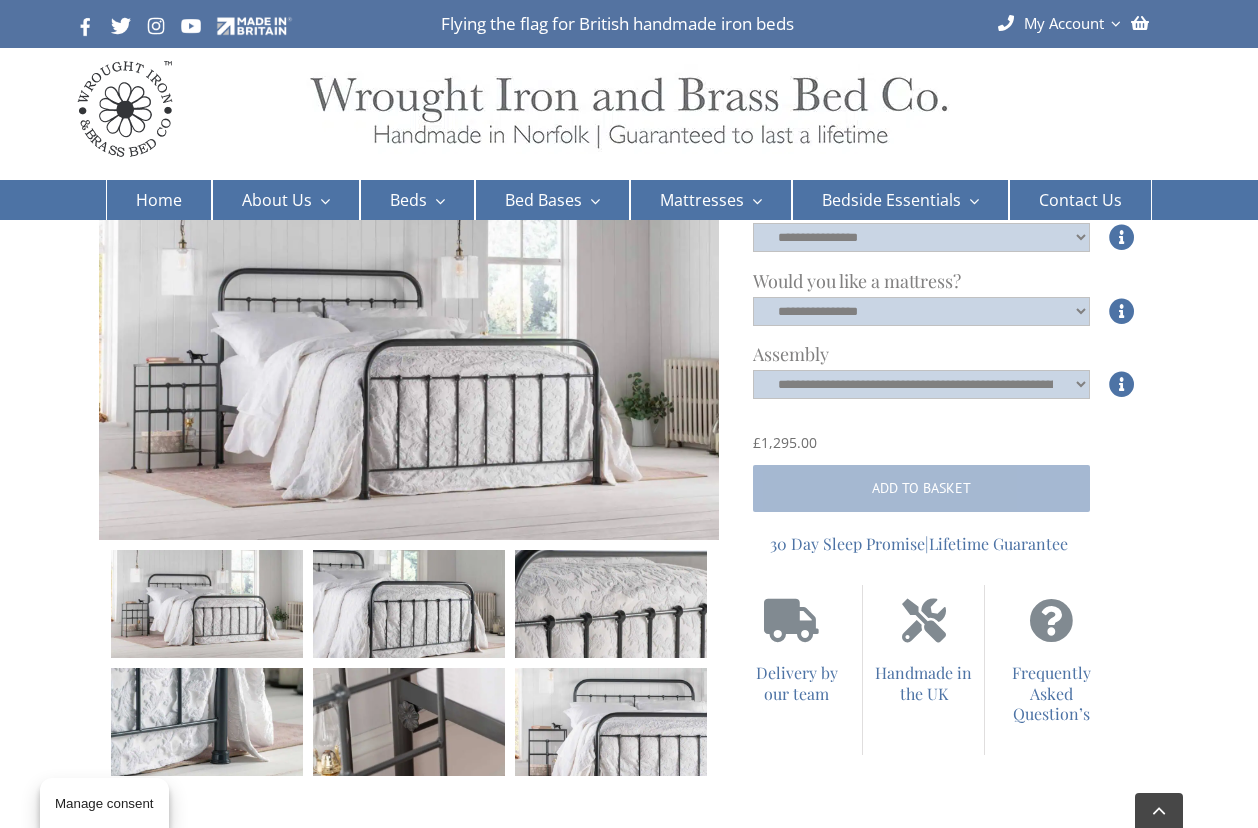 scroll, scrollTop: 988, scrollLeft: 0, axis: vertical 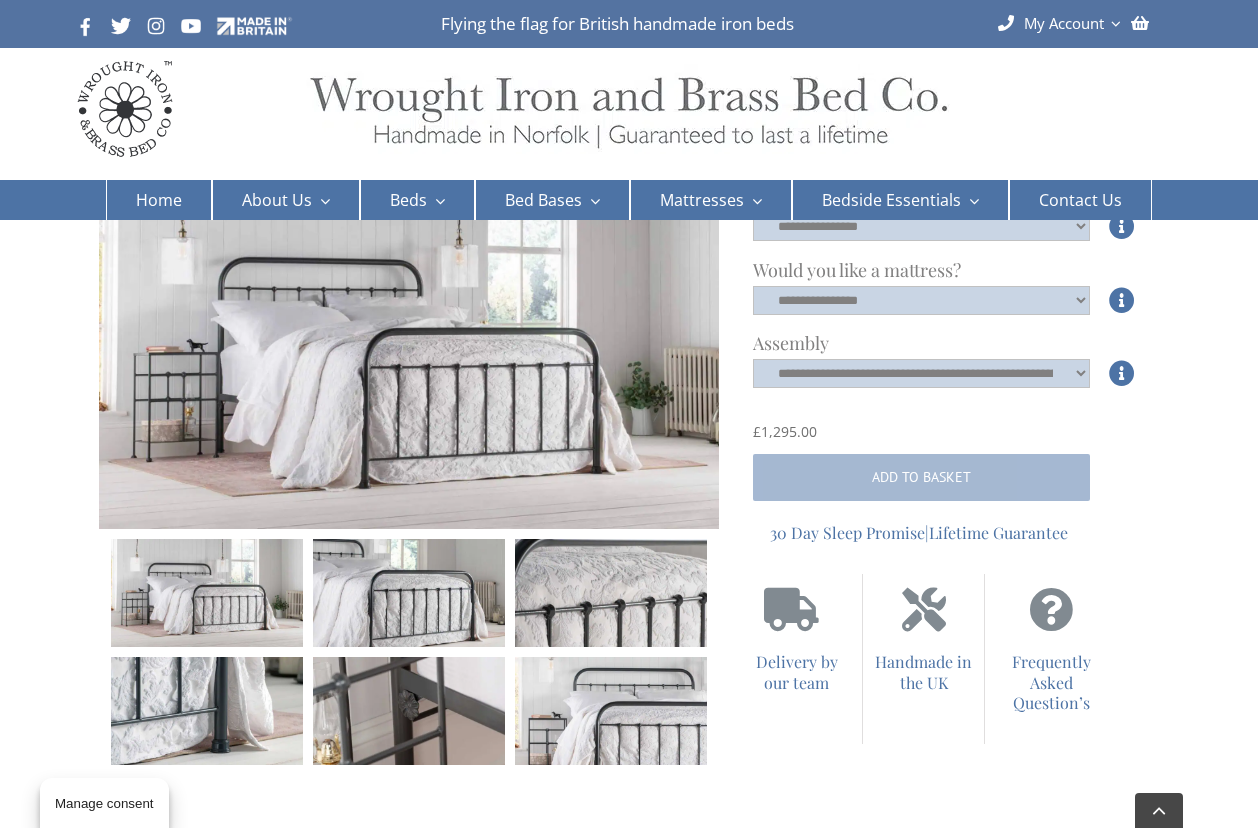 click at bounding box center (207, 593) 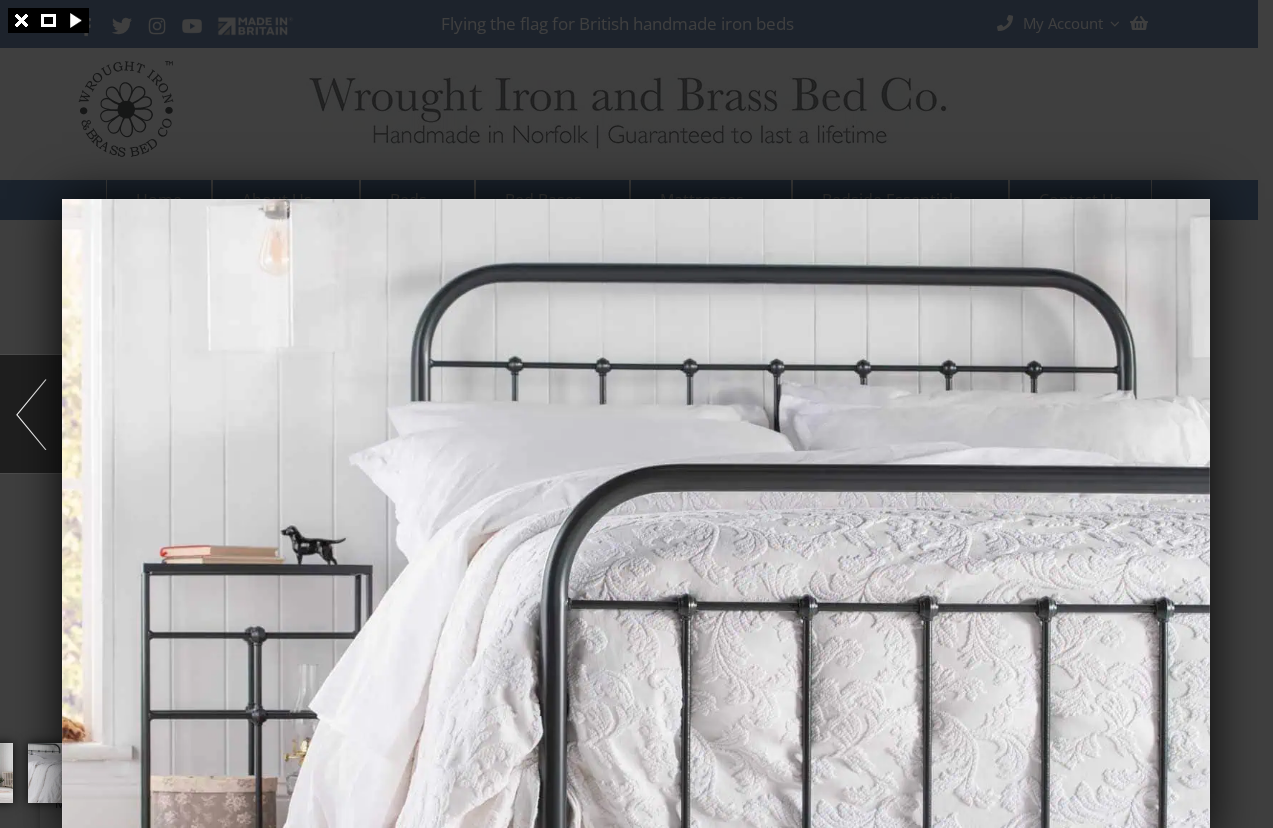 click at bounding box center (636, 414) 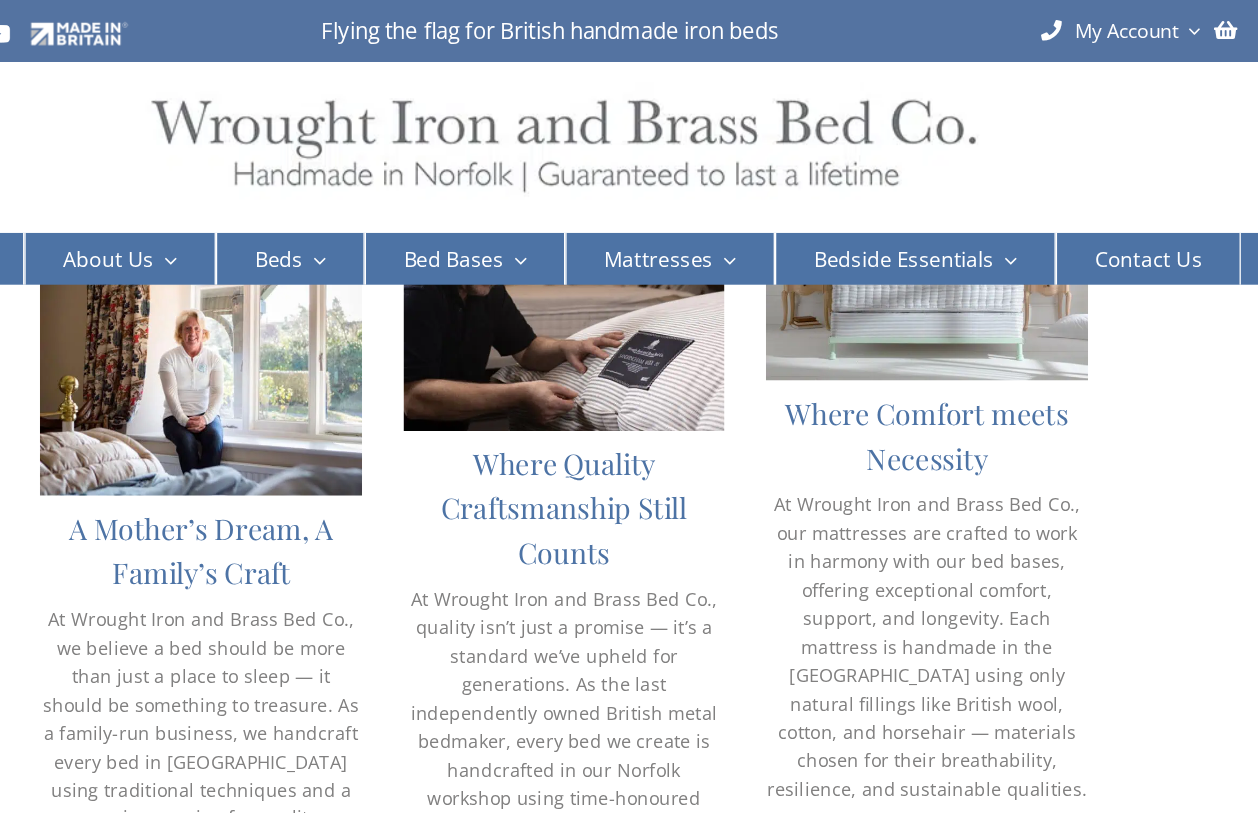 scroll, scrollTop: 2029, scrollLeft: 0, axis: vertical 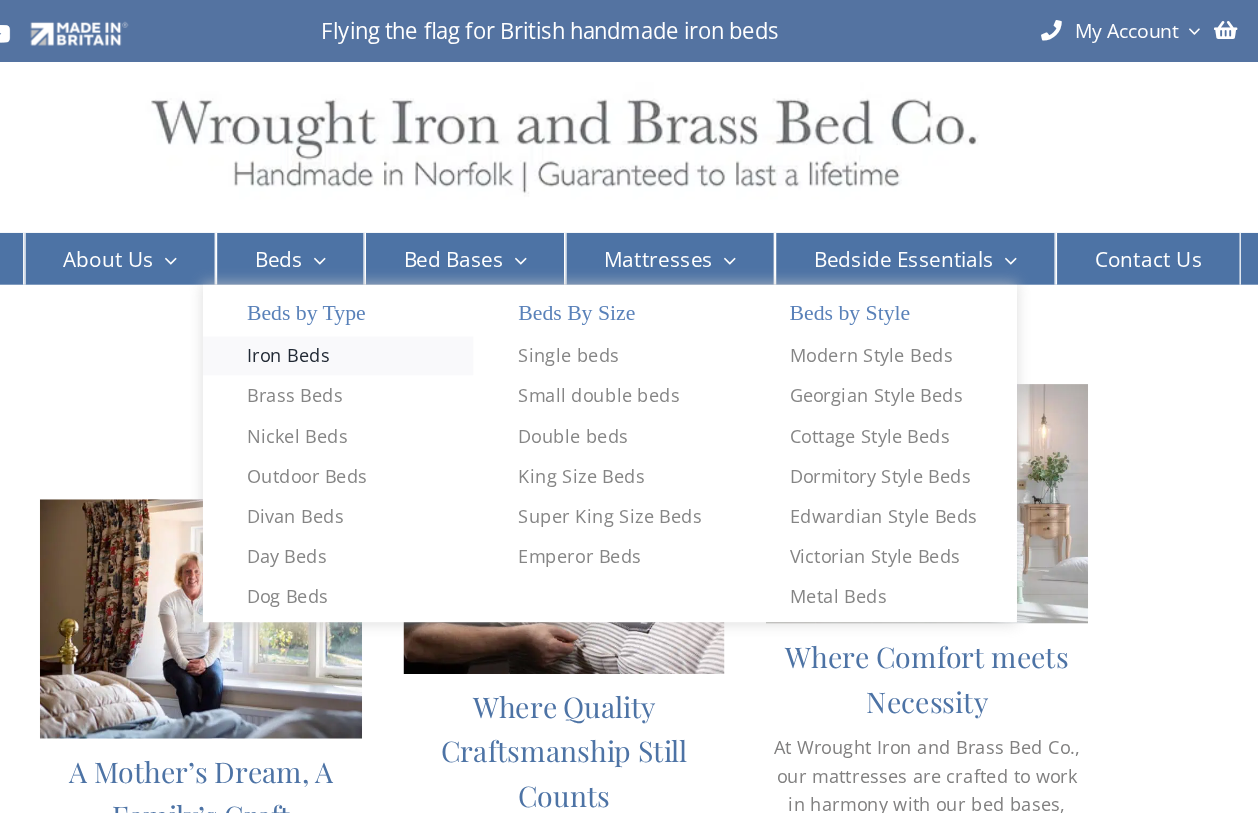 click on "Iron Beds" at bounding box center [416, 275] 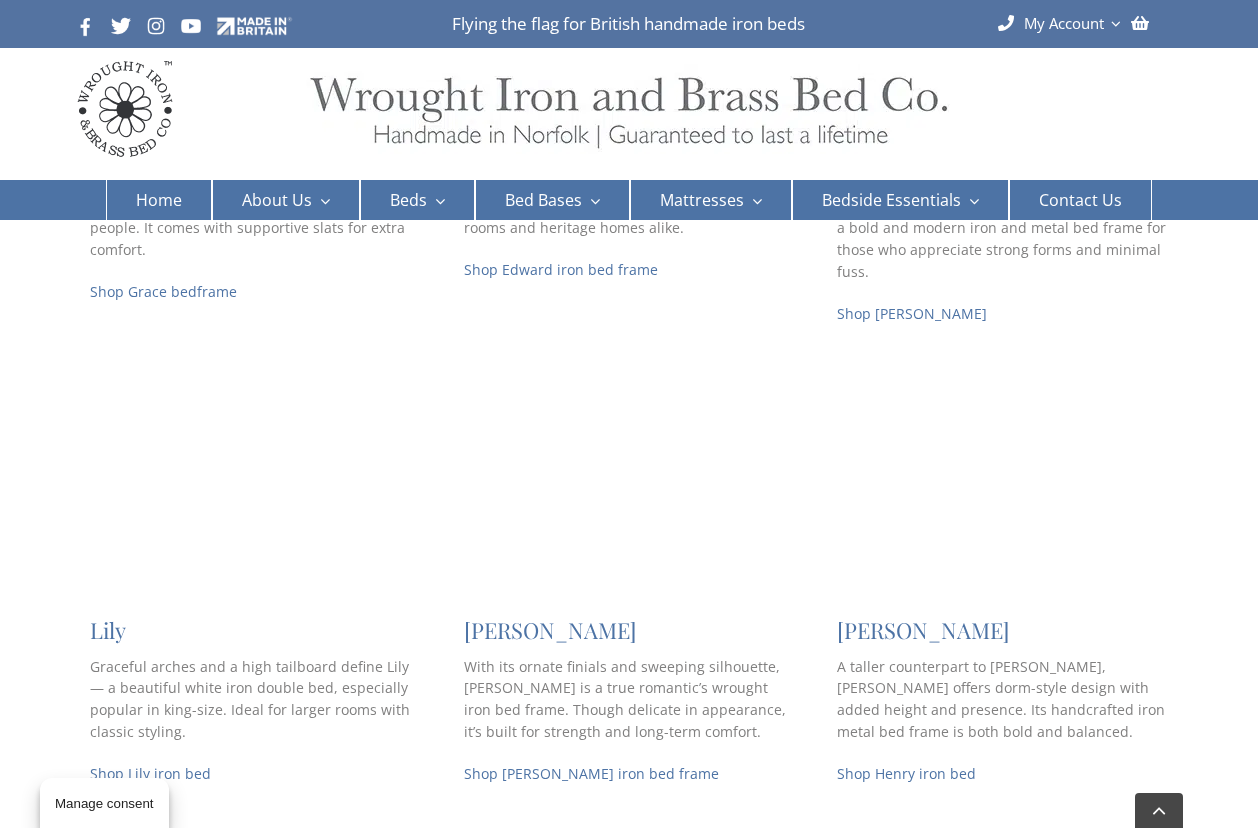 scroll, scrollTop: 1279, scrollLeft: 0, axis: vertical 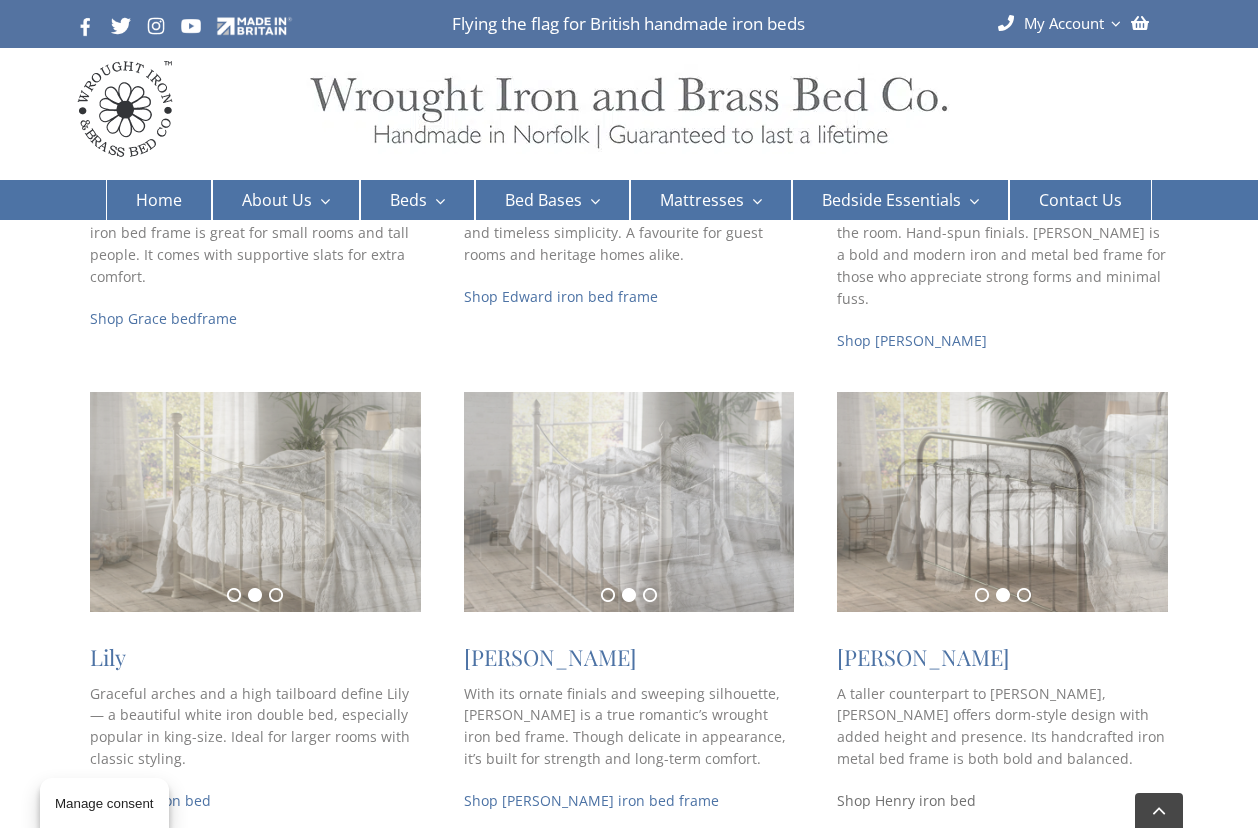 click on "Shop Henry iron bed" at bounding box center (906, 800) 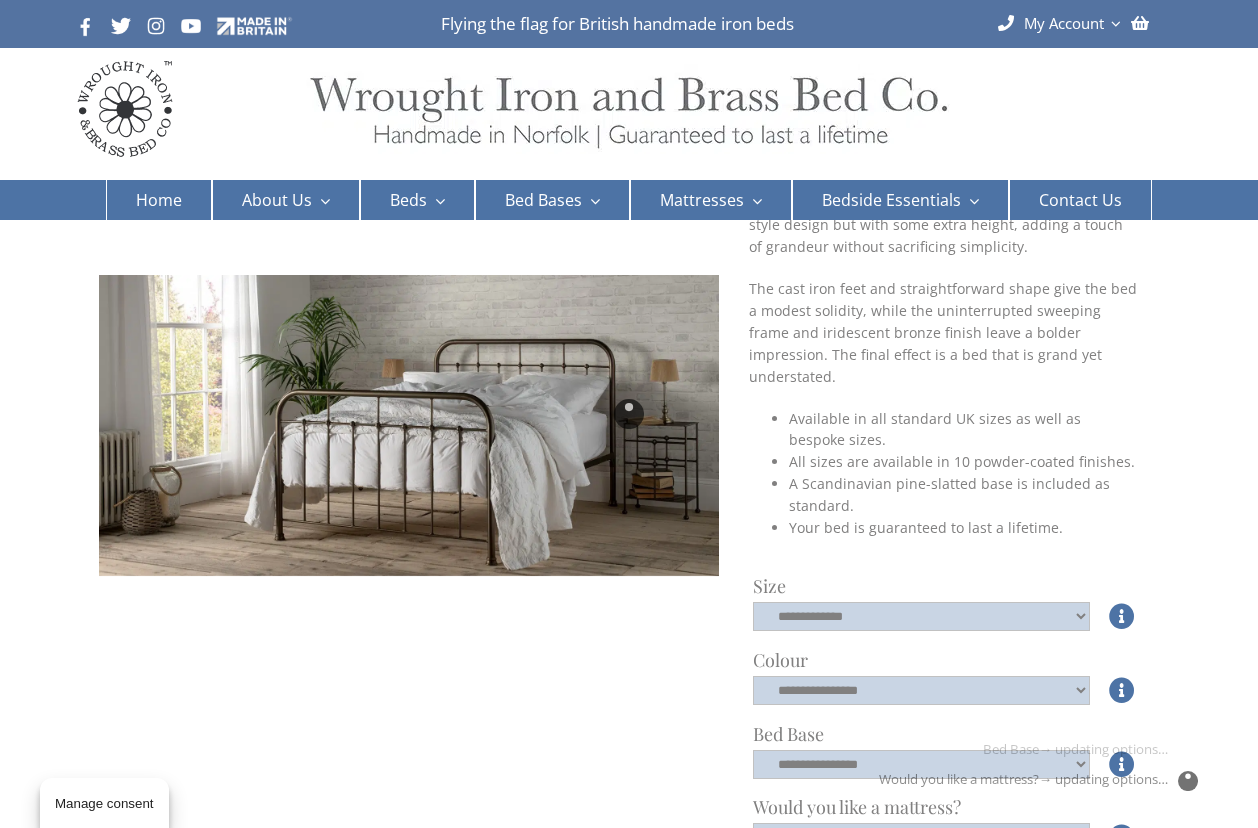 scroll, scrollTop: 211, scrollLeft: 0, axis: vertical 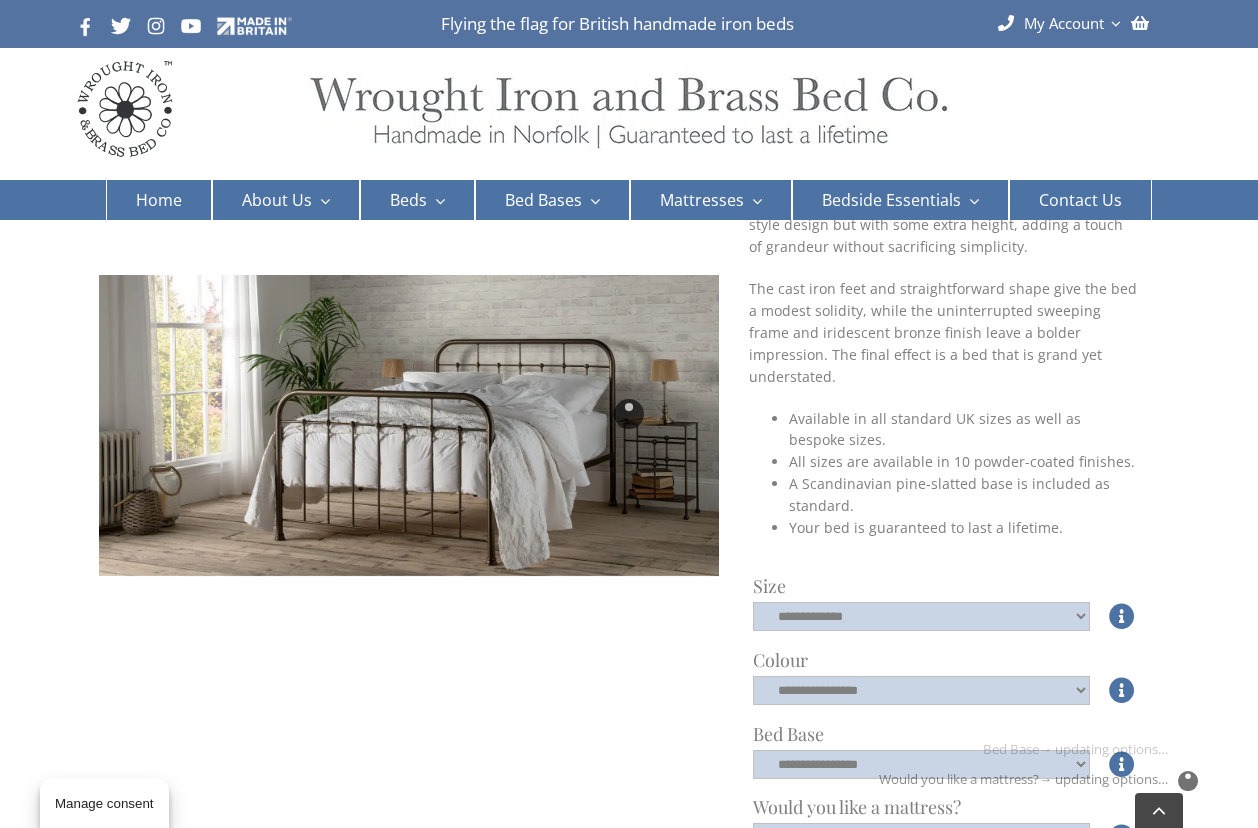 click at bounding box center [629, 414] 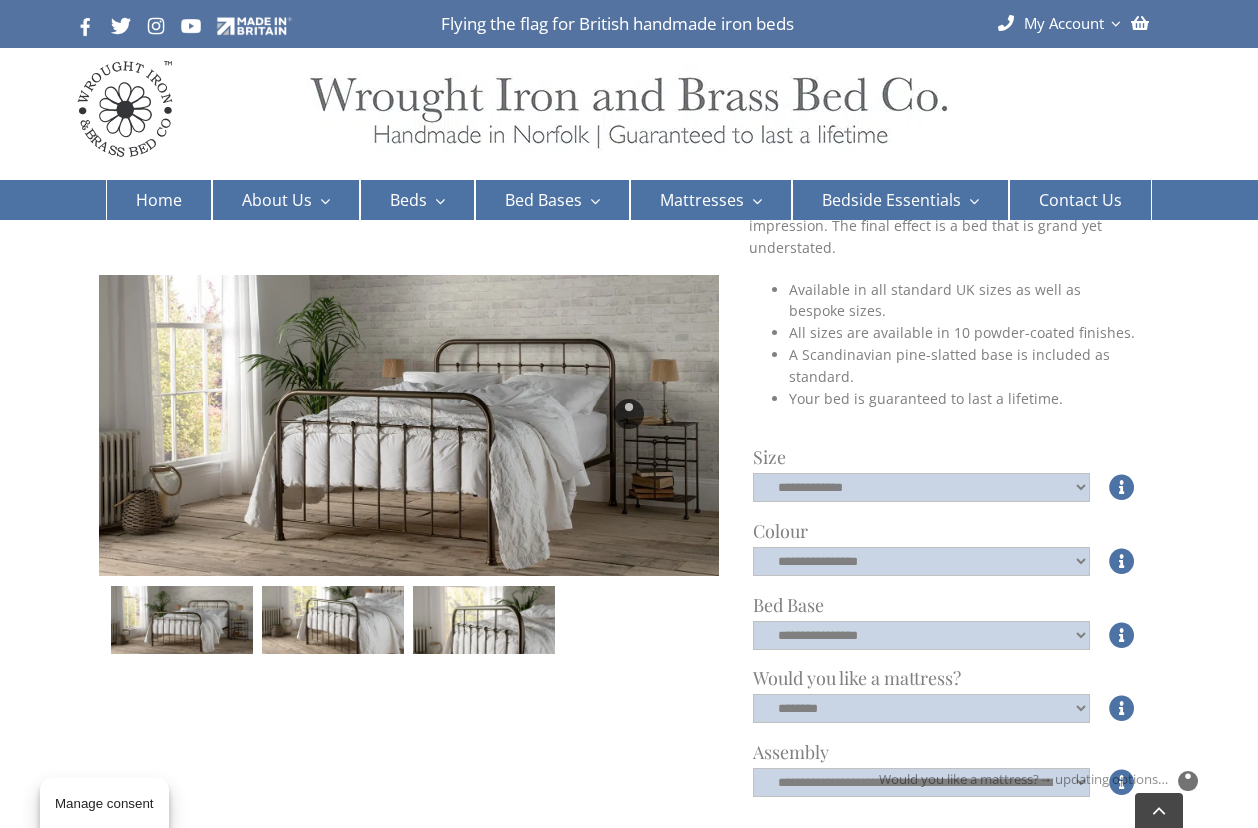scroll, scrollTop: 340, scrollLeft: 0, axis: vertical 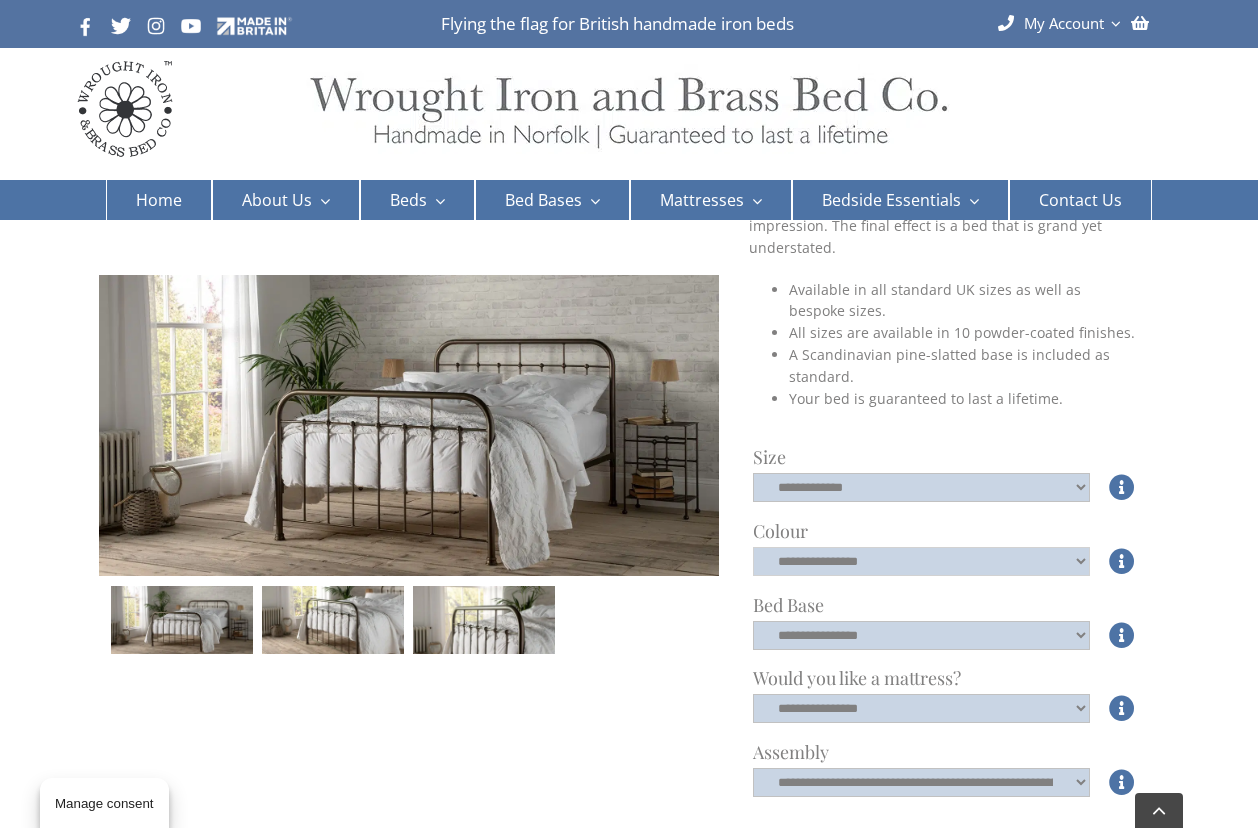 select on "*****" 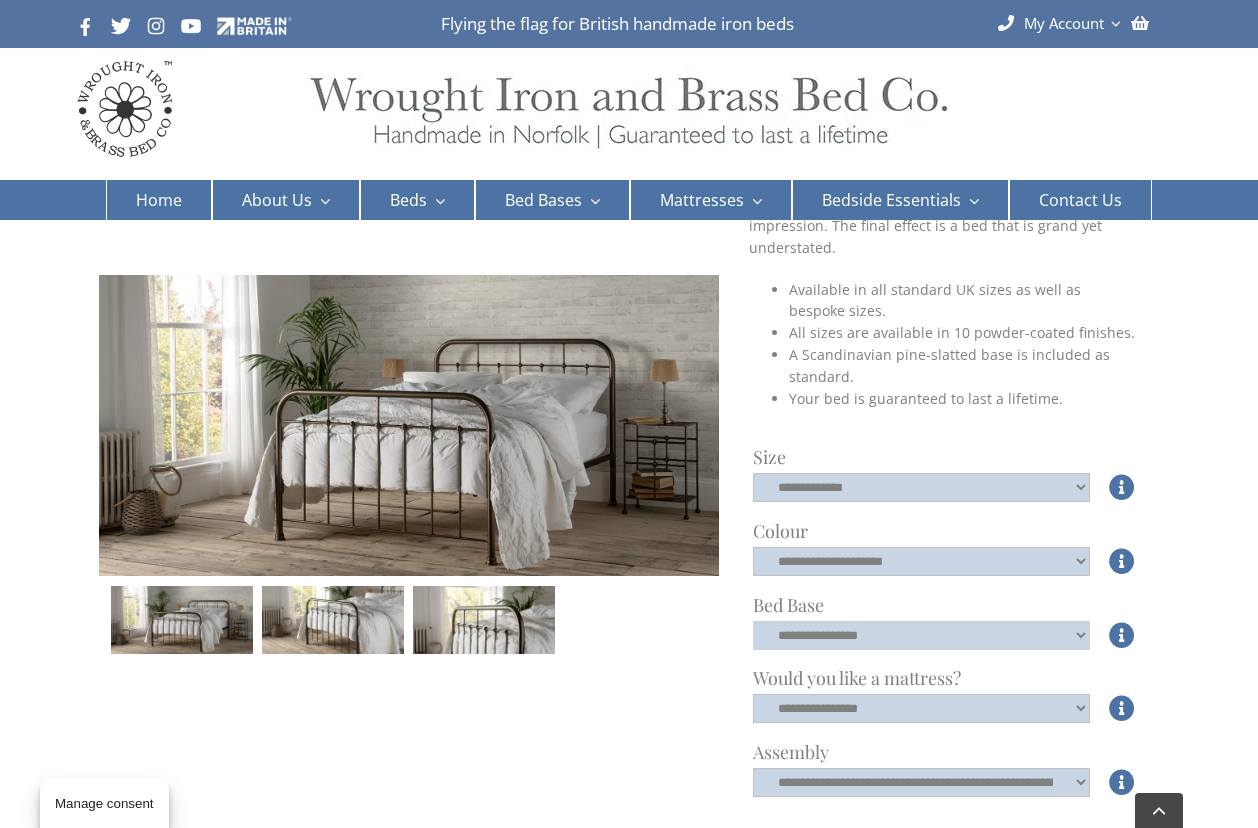 select on "****" 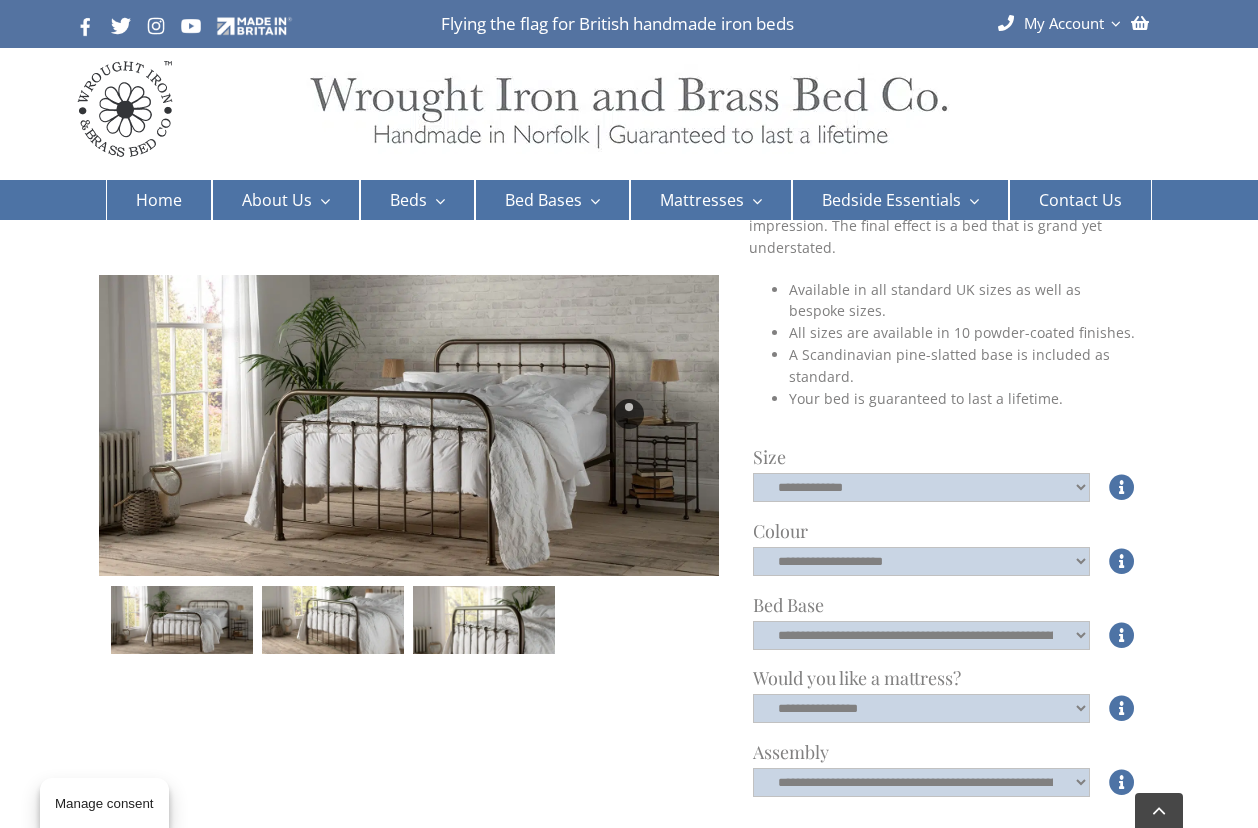 click at bounding box center [629, 414] 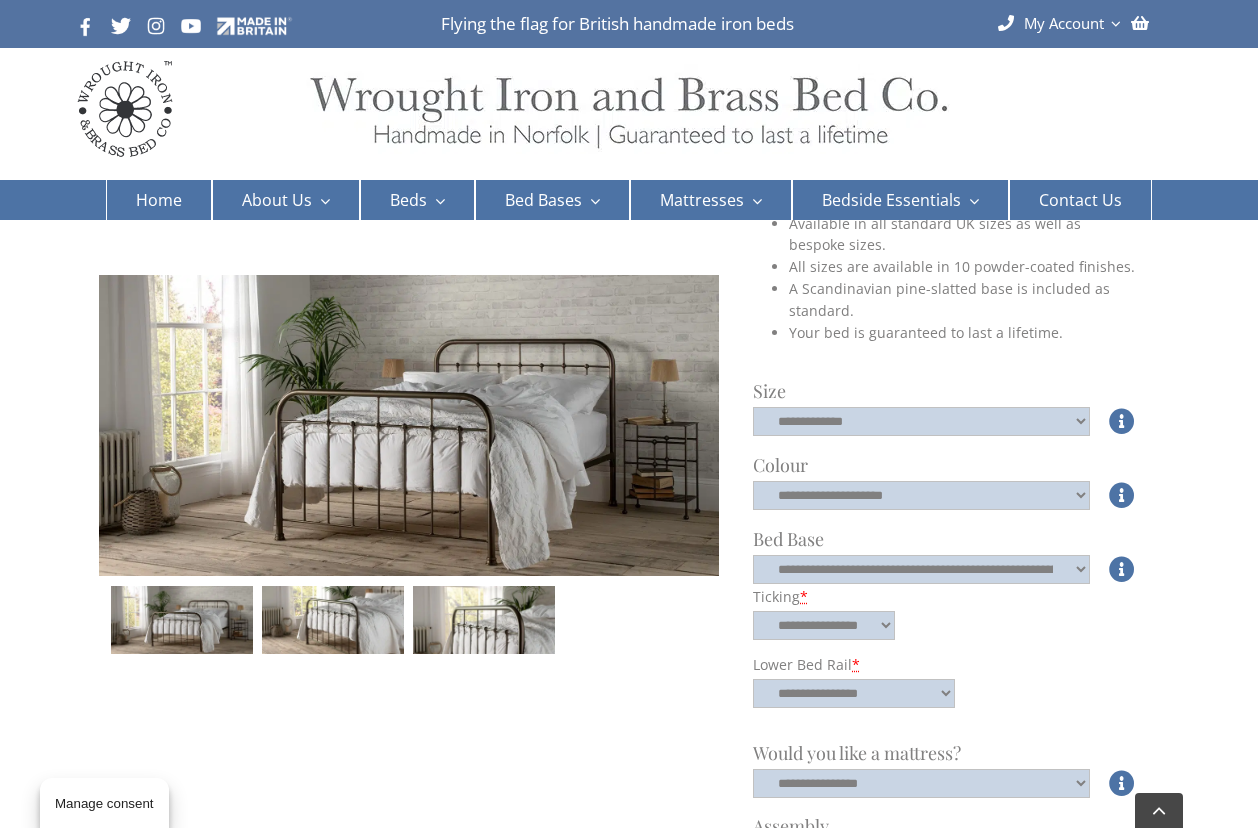scroll, scrollTop: 411, scrollLeft: 0, axis: vertical 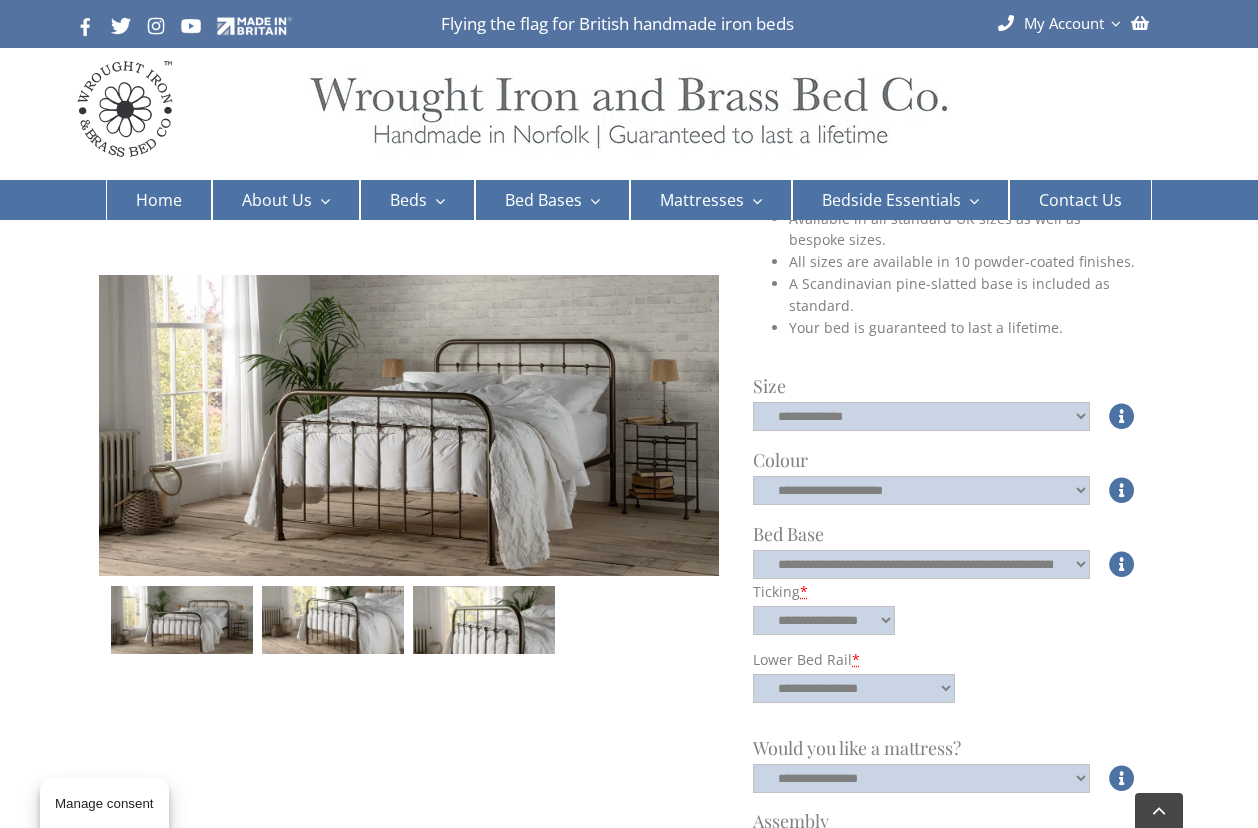 click on "**********" 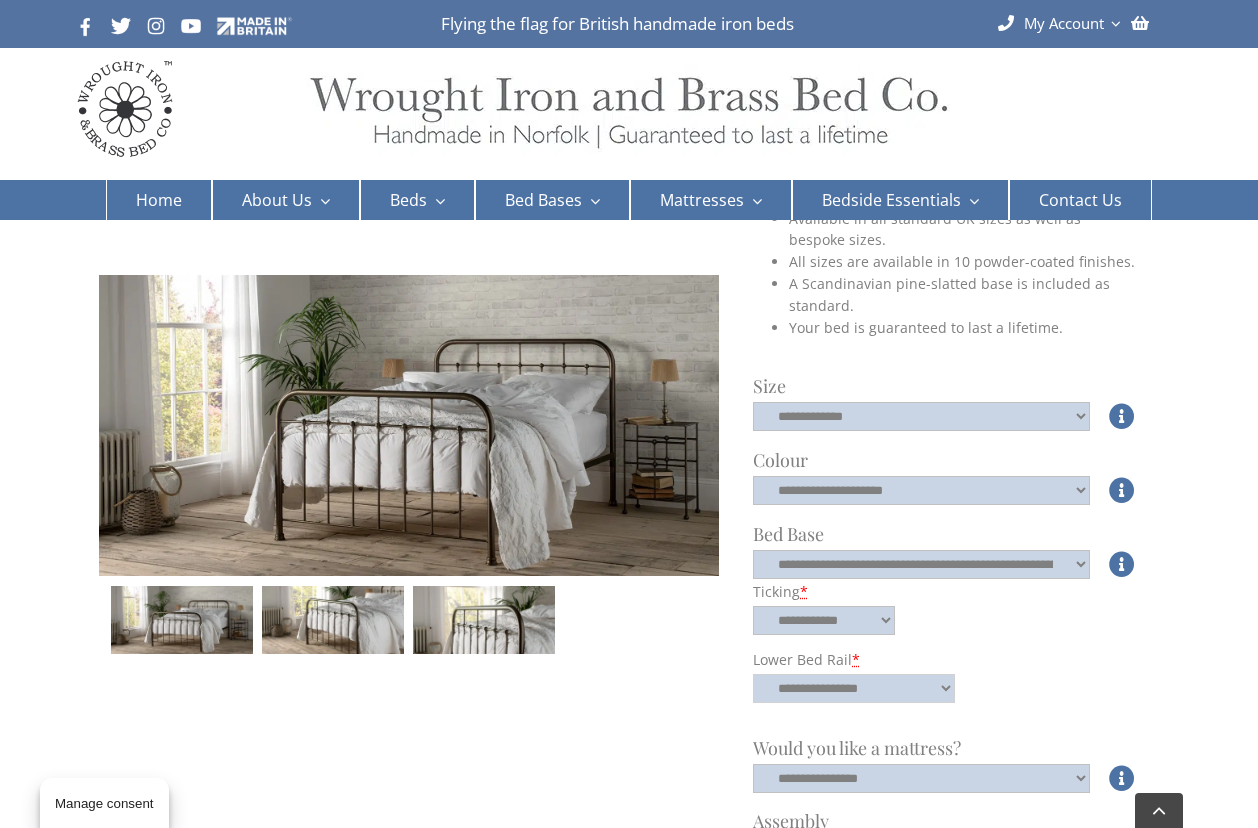 select on "**********" 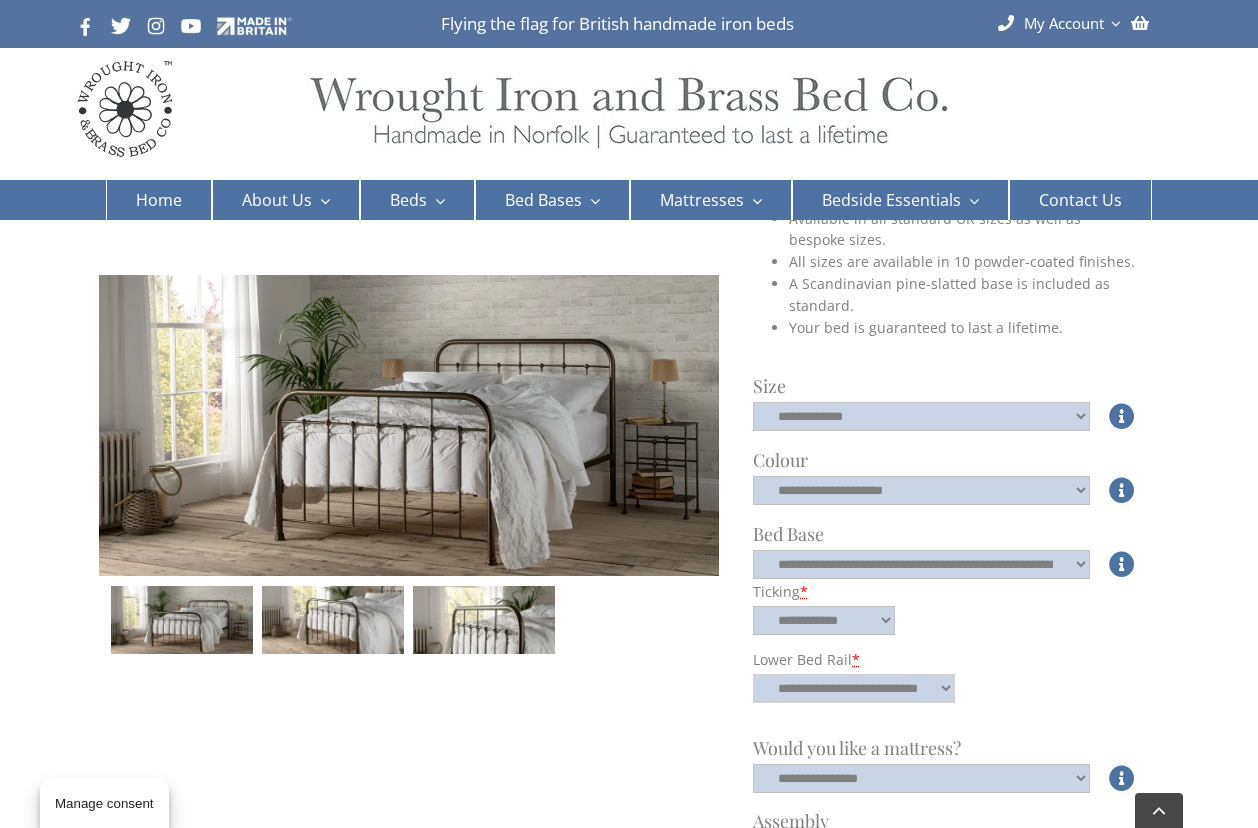 select on "**********" 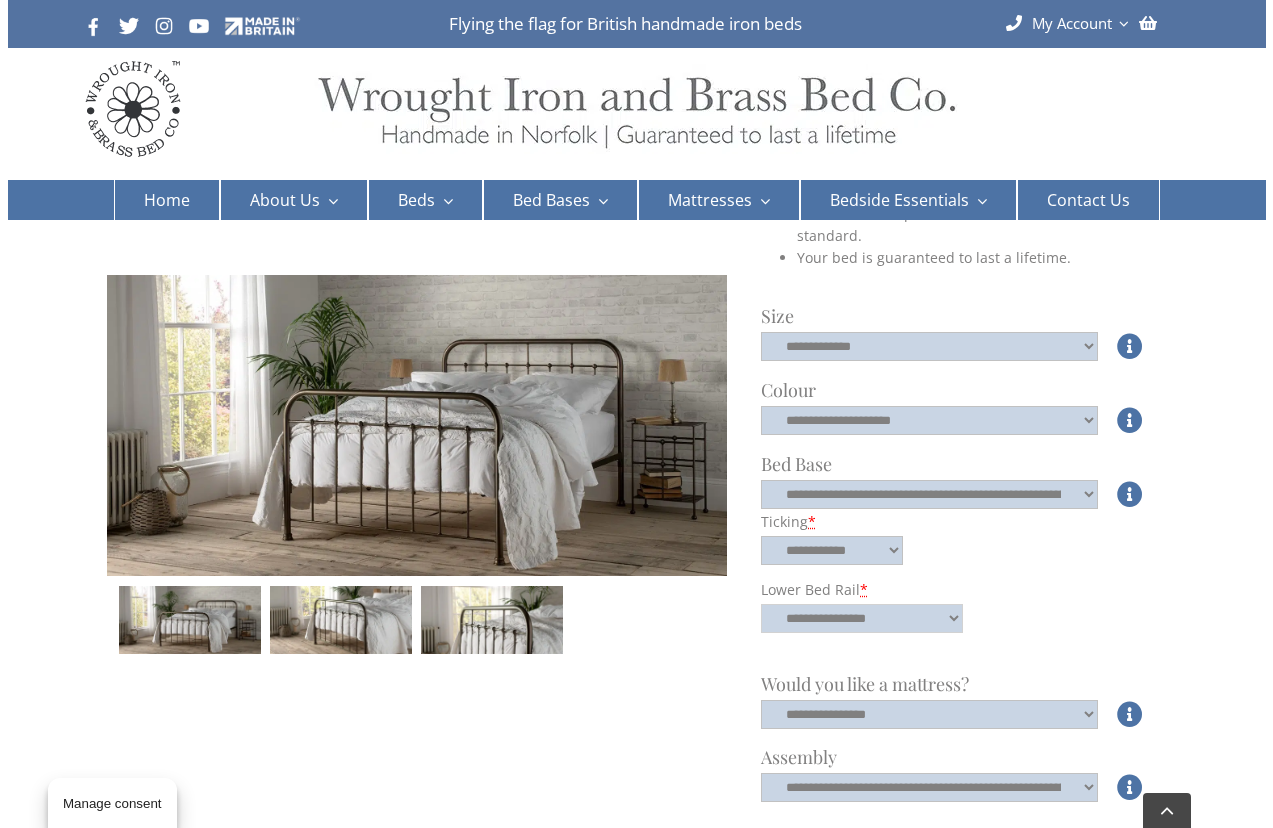 scroll, scrollTop: 482, scrollLeft: 0, axis: vertical 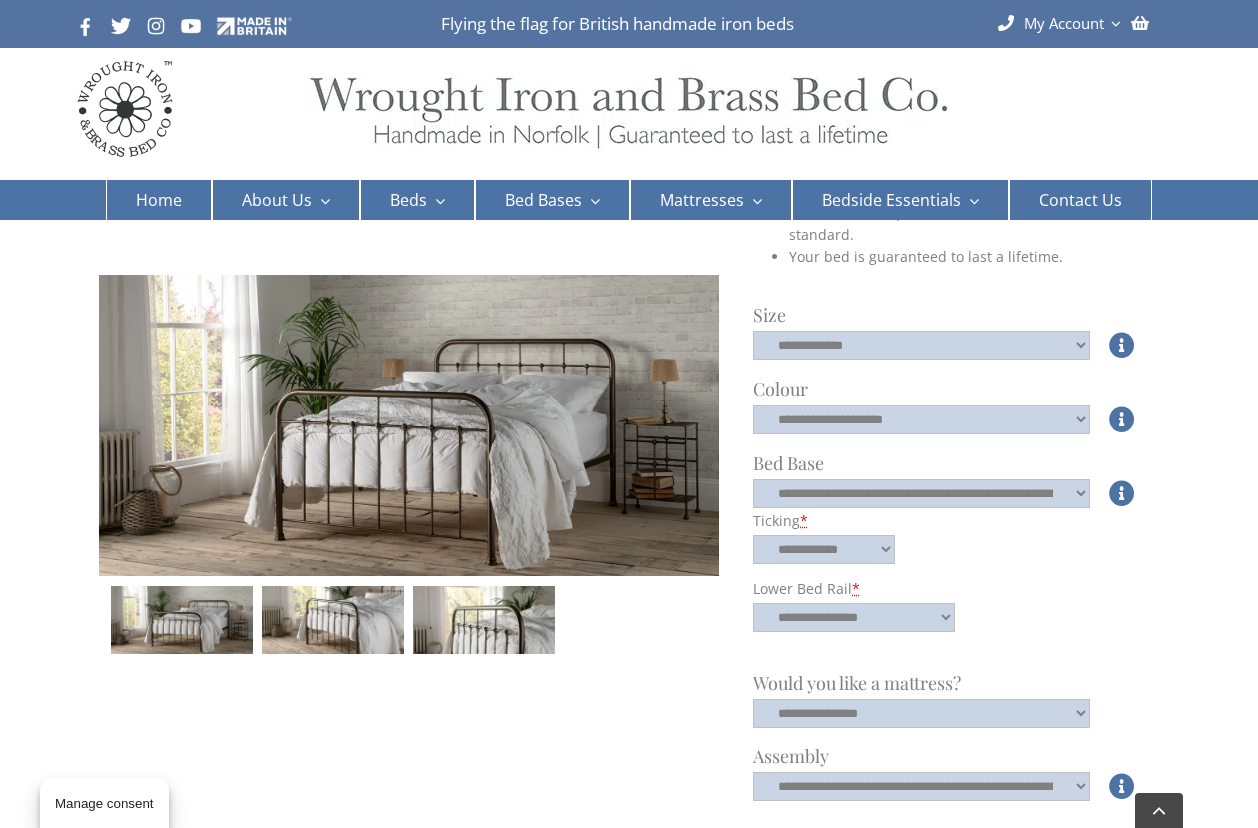click at bounding box center [1122, 713] 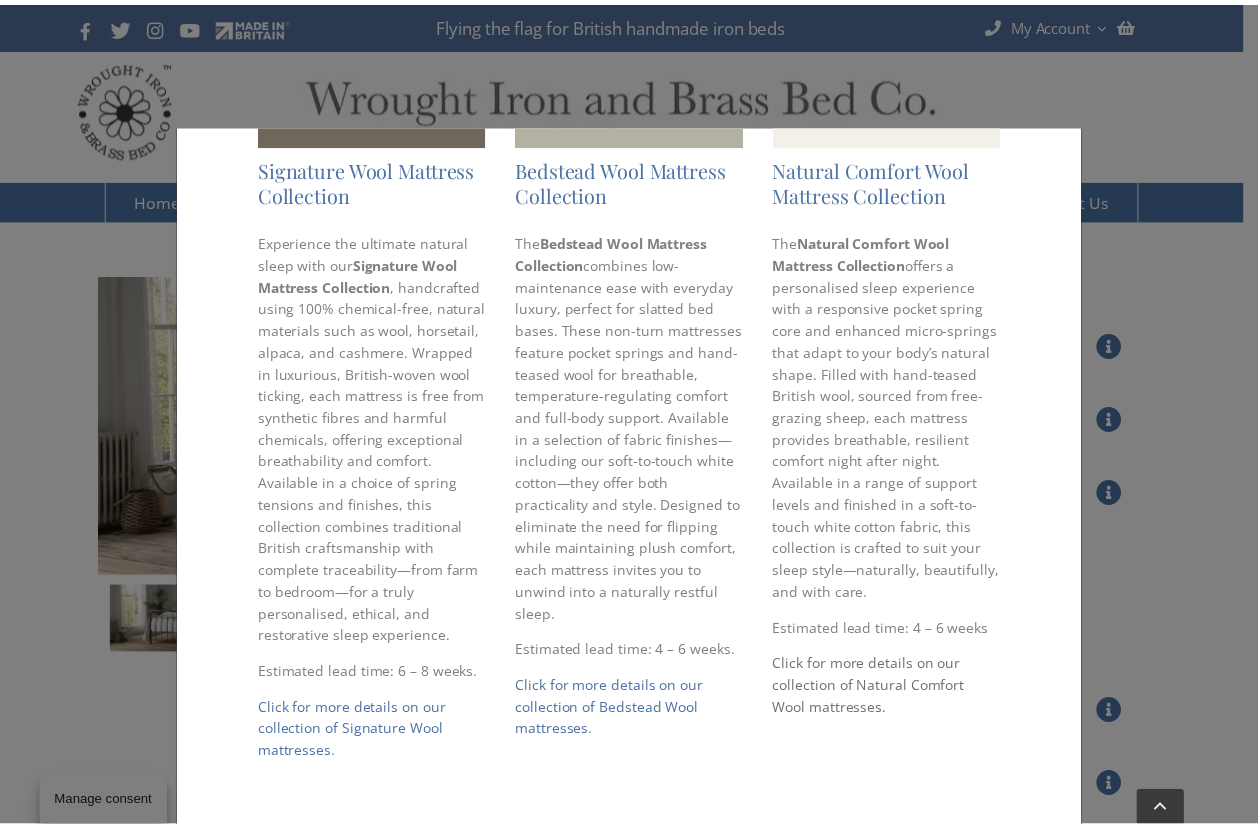 scroll, scrollTop: 644, scrollLeft: 0, axis: vertical 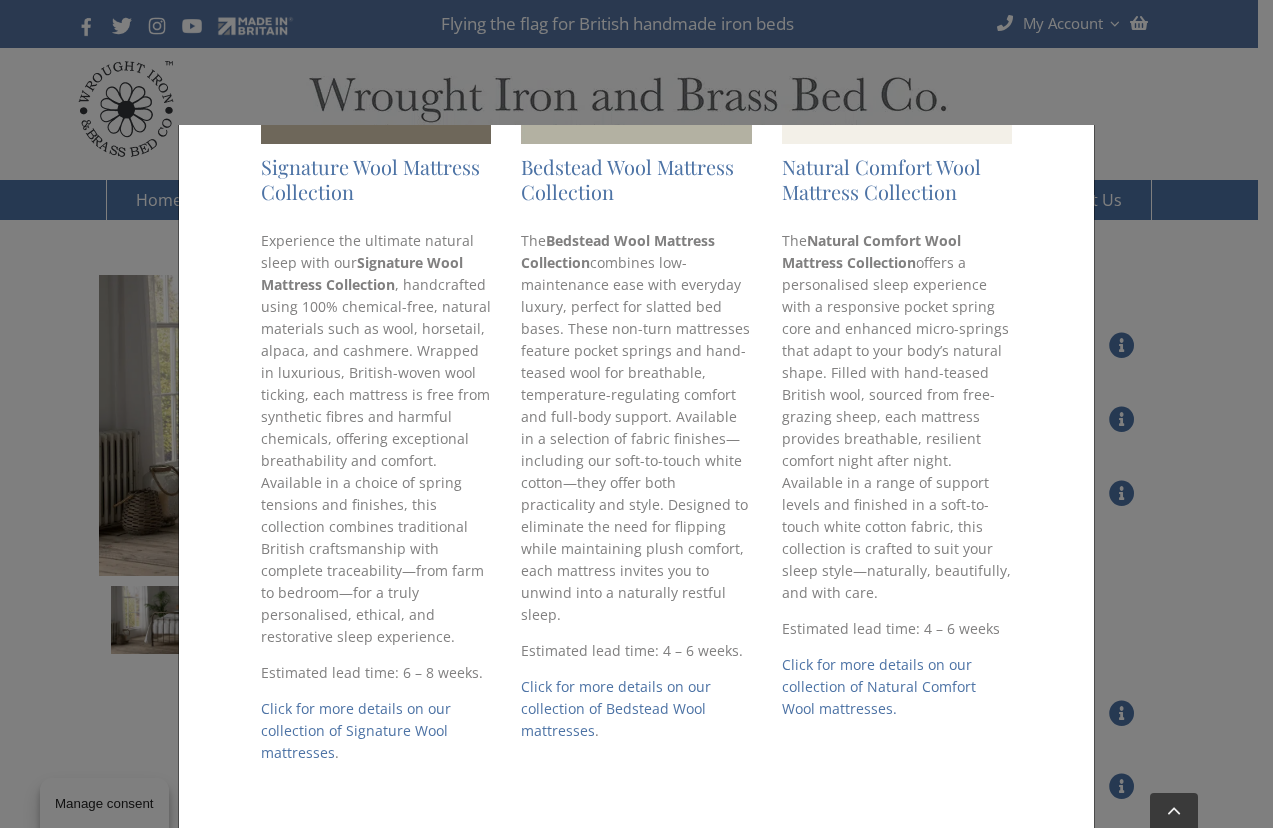 click on "×
Mattresses
Discover the comfort of a handcrafted natural mattress
Our  Mattress Collection offers natural comfort with a conscience. Made using pure British wool, fully traceable back to the farm, each mattress supports sustainable living and ethical craftsmanship.
Unlike synthetic alternatives, wool is breathable, hypoallergenic, temperature-regulating, and free from harmful chemicals, creating a cleaner, healthier sleep environment.
By choosing a mattress from our exclusive collection, you’re supporting British sheep farmers and embracing a lifestyle of transparency and care. These handcrafted mattresses adapt to your body while offering peace of mind, knowing every fibre was sourced responsibly. Sleep naturally, live sustainably, and rest easy with the comfort of traceable, toxin-free materials.
Browse our collection of mattresses and should you require any guidance, please feel free to call our team on 01485 542516.
." at bounding box center [636, 414] 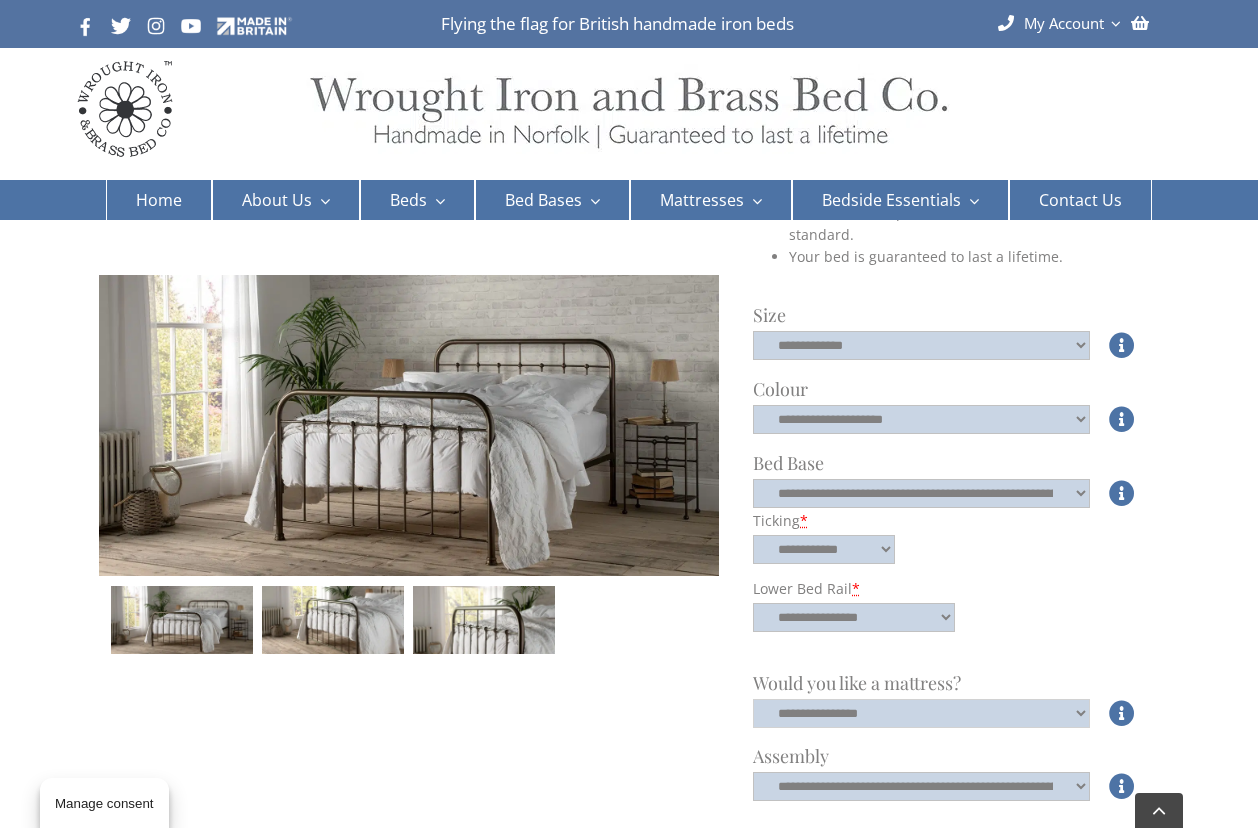 select on "****" 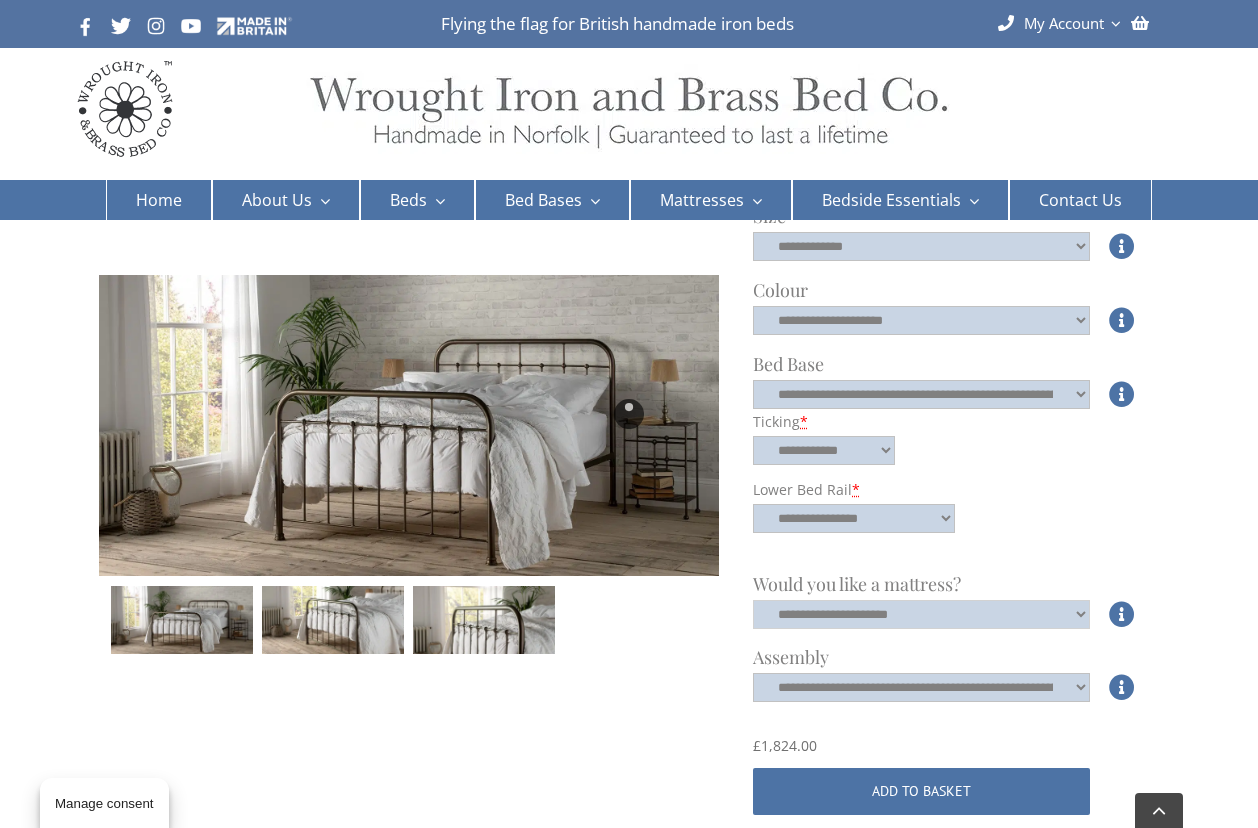 scroll, scrollTop: 592, scrollLeft: 0, axis: vertical 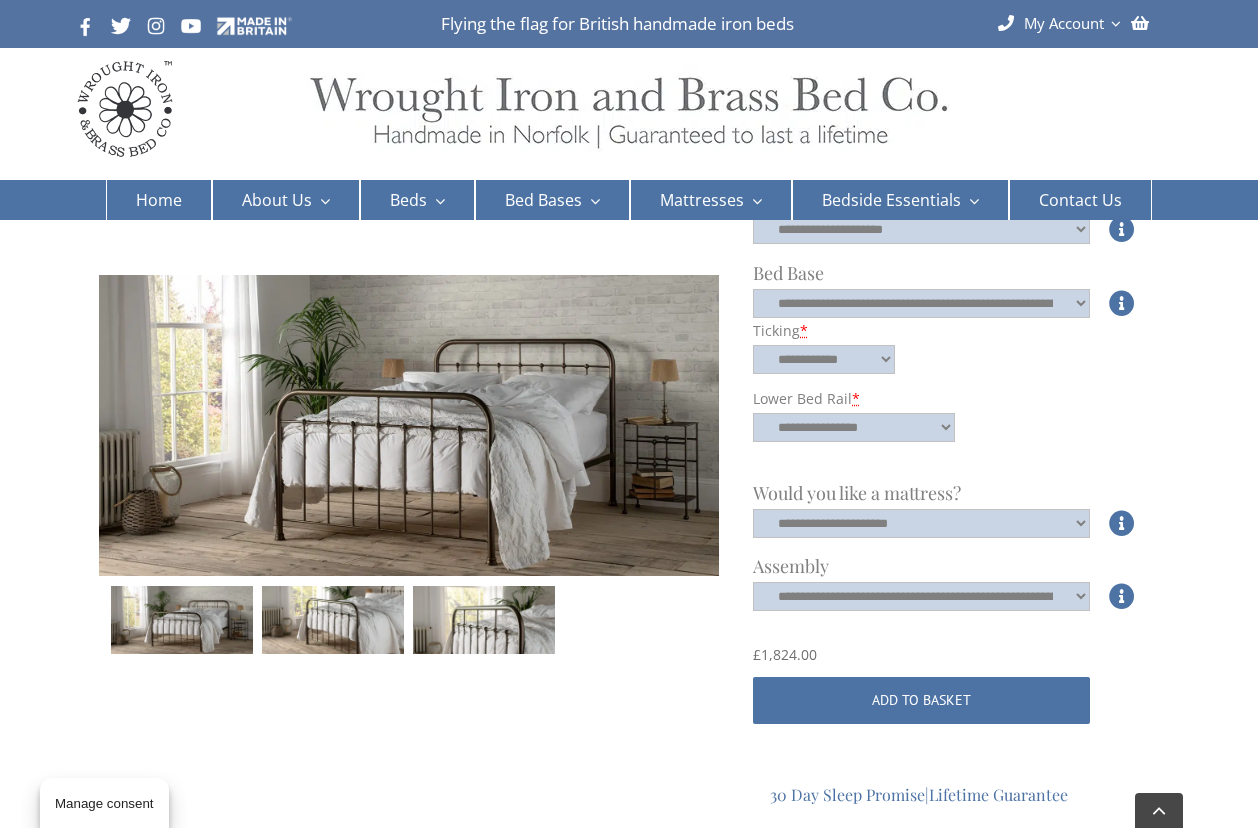 click at bounding box center [332, 620] 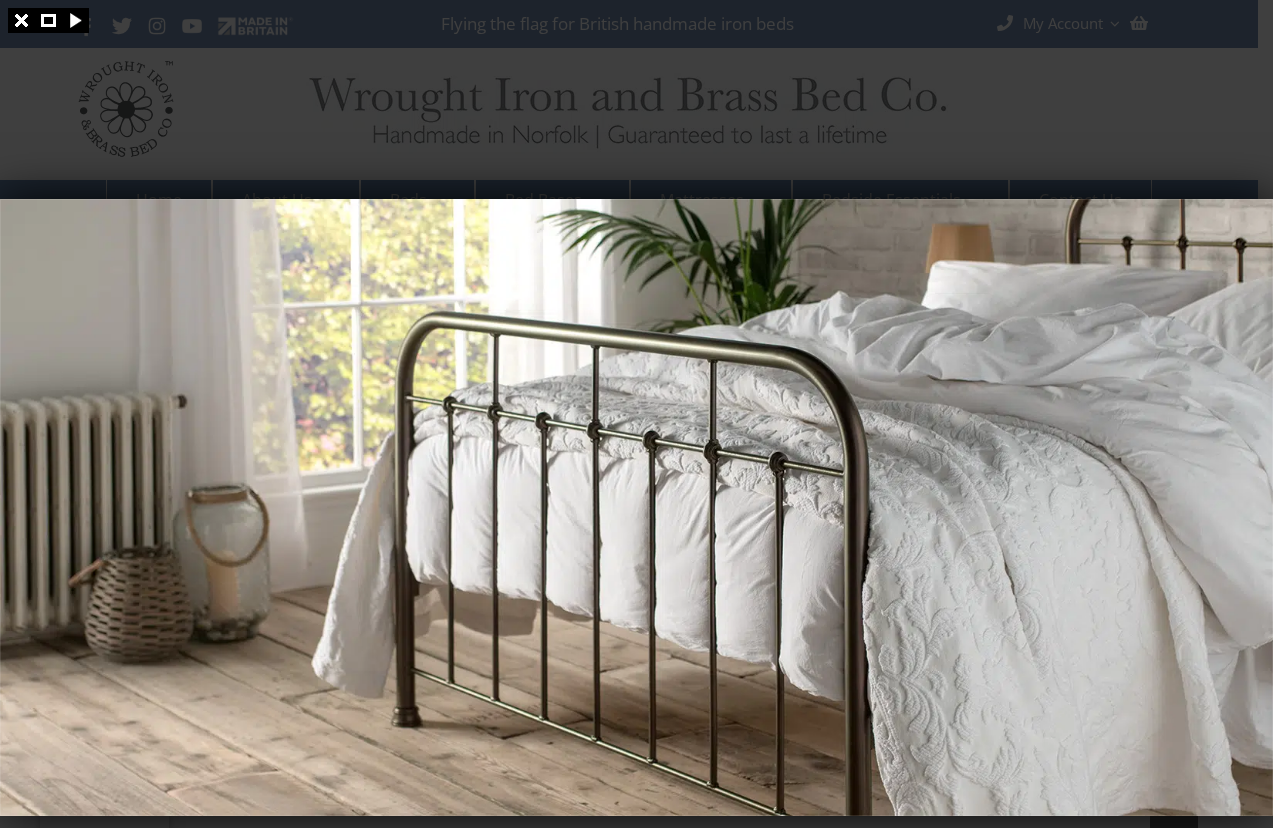 click at bounding box center [636, 414] 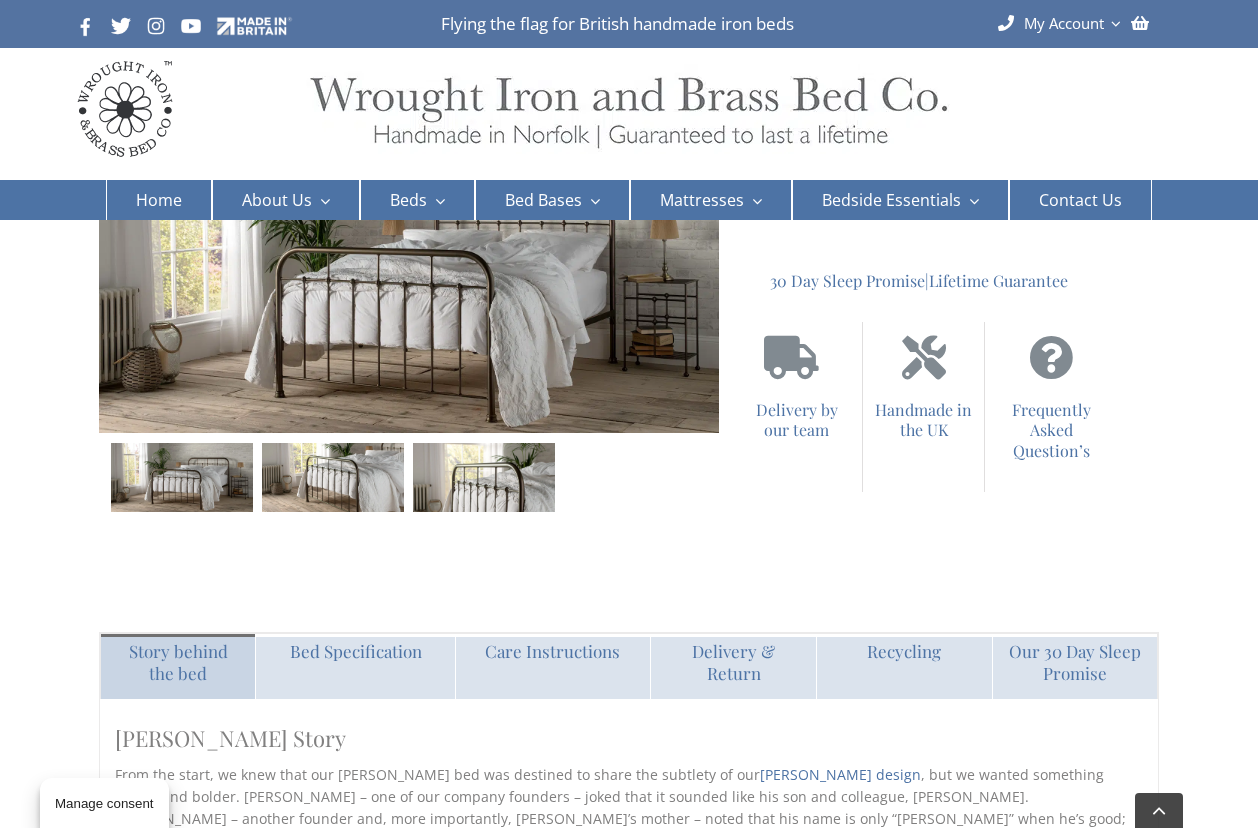 scroll, scrollTop: 1350, scrollLeft: 0, axis: vertical 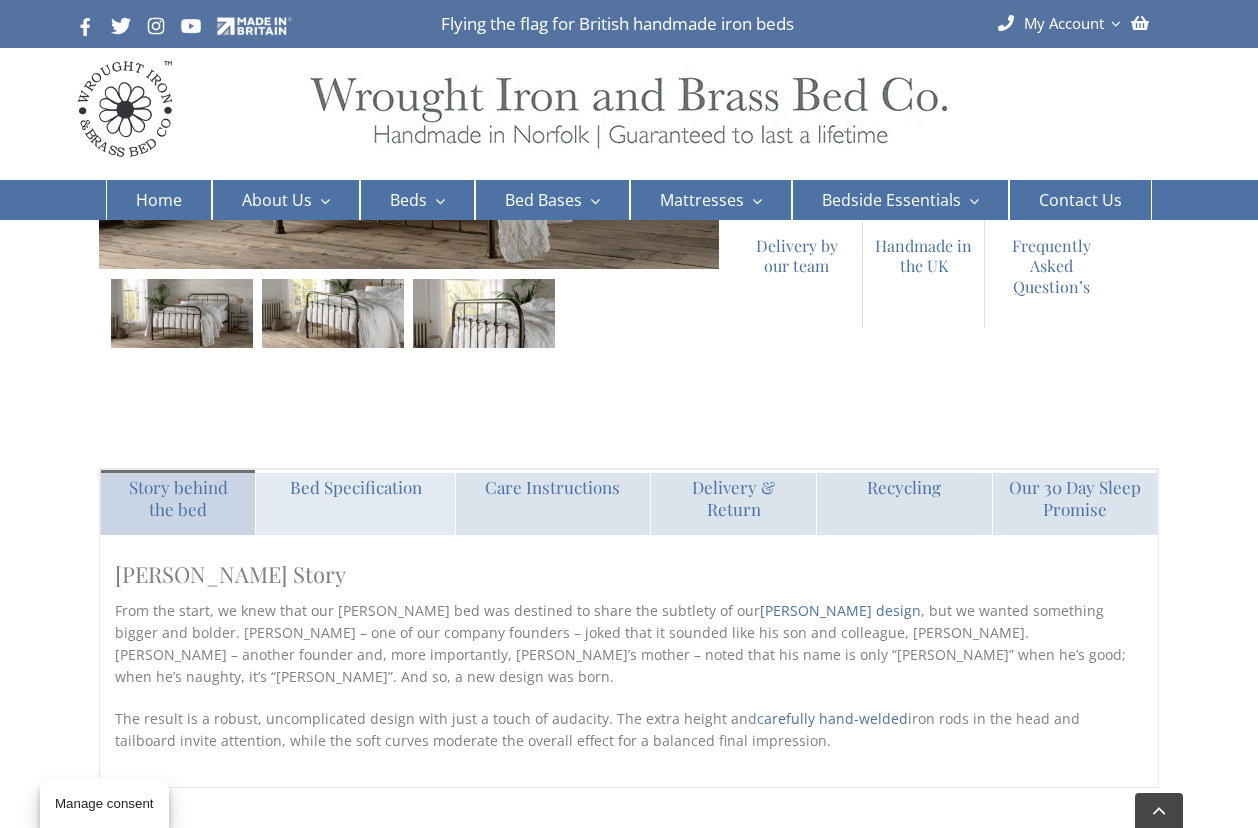 click on "Bed Specification" at bounding box center (355, 487) 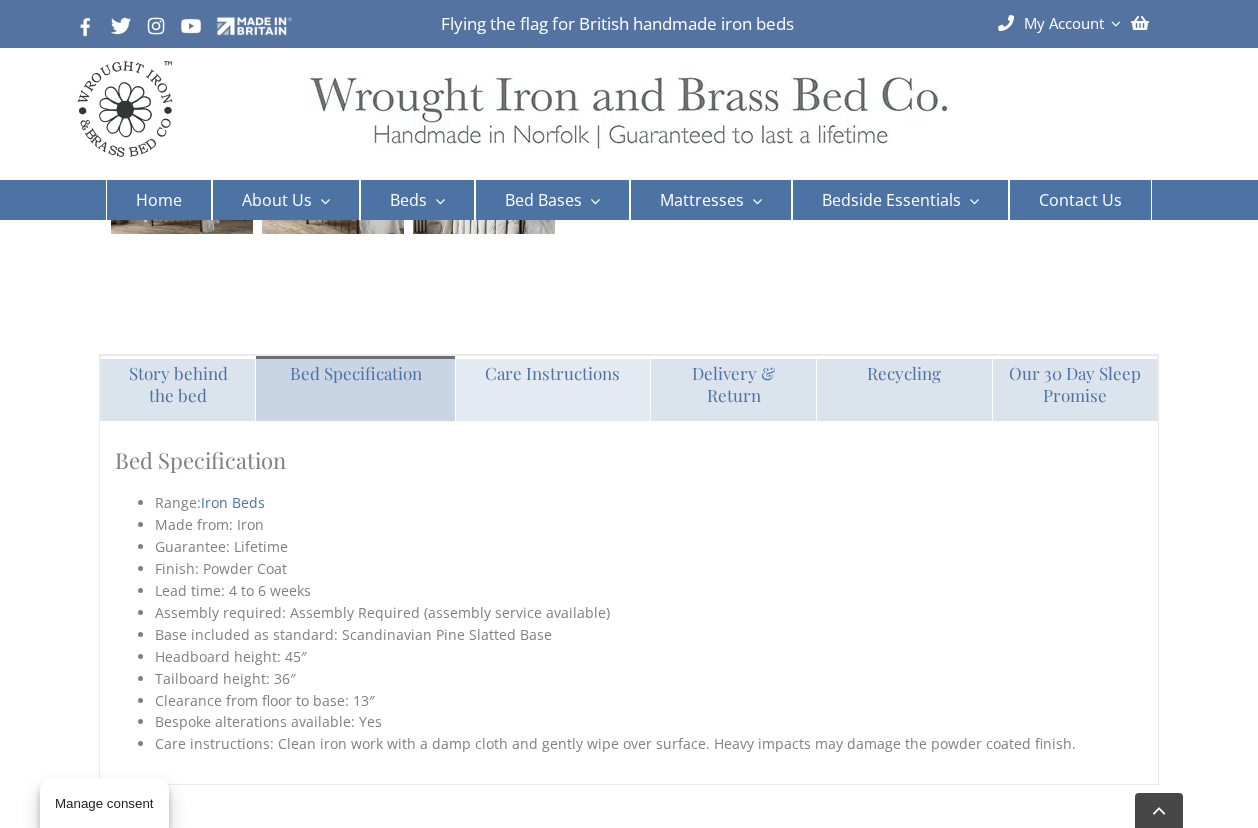 scroll, scrollTop: 1464, scrollLeft: 0, axis: vertical 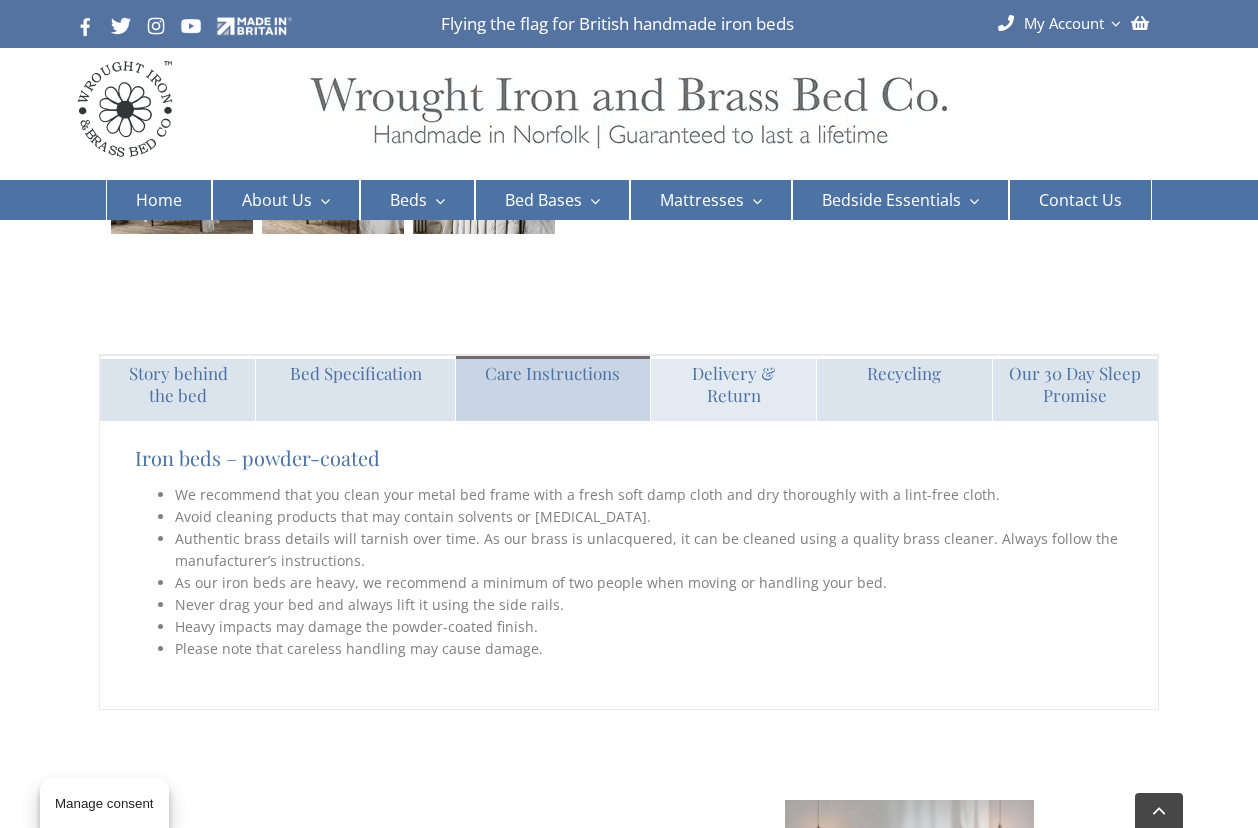 click on "Delivery & Return" at bounding box center [733, 384] 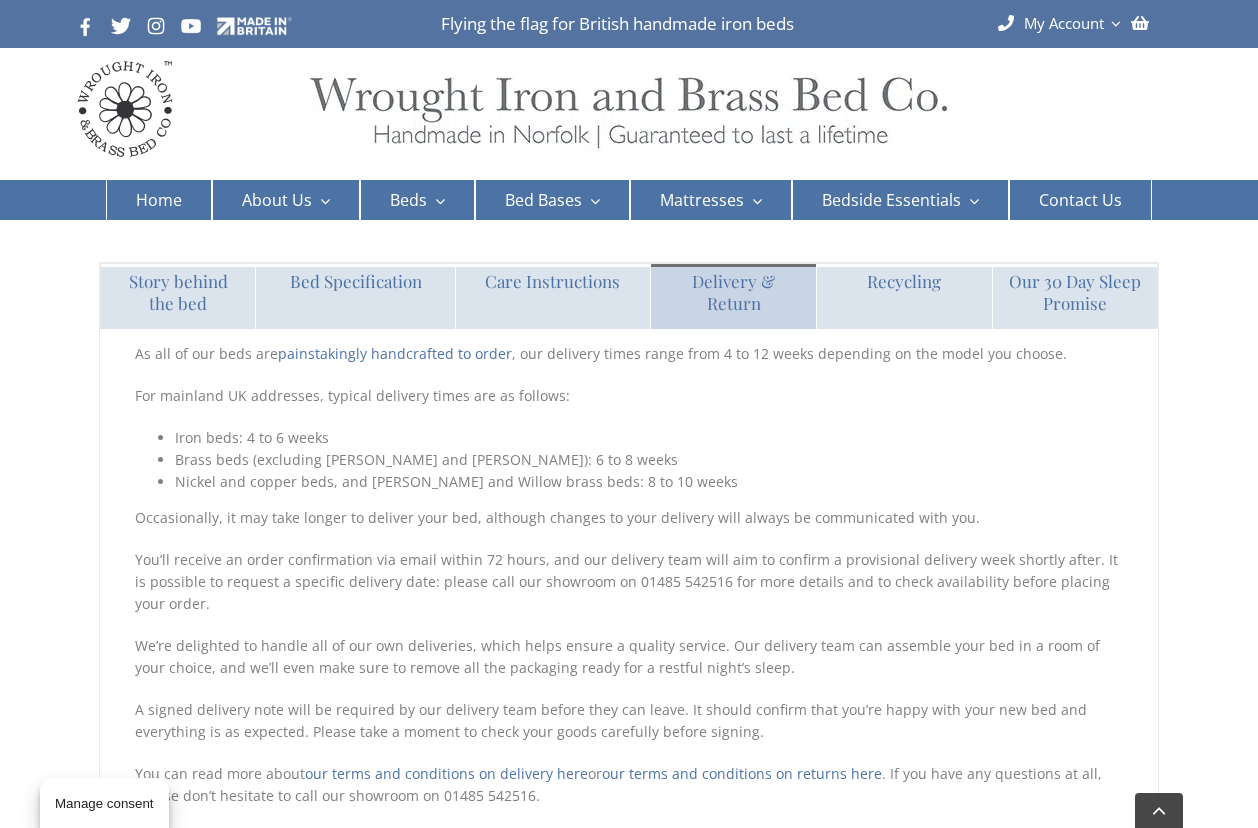 scroll, scrollTop: 1555, scrollLeft: 0, axis: vertical 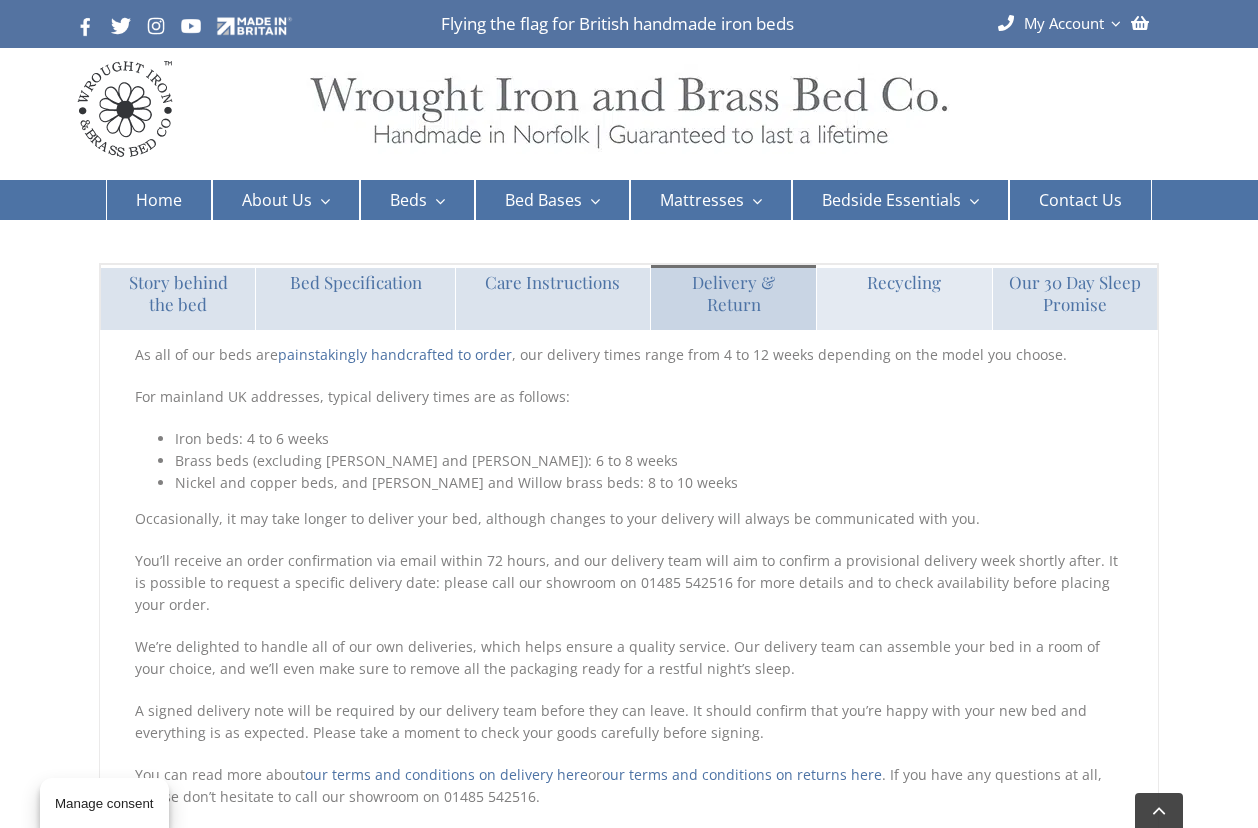 click on "Recycling" at bounding box center (904, 297) 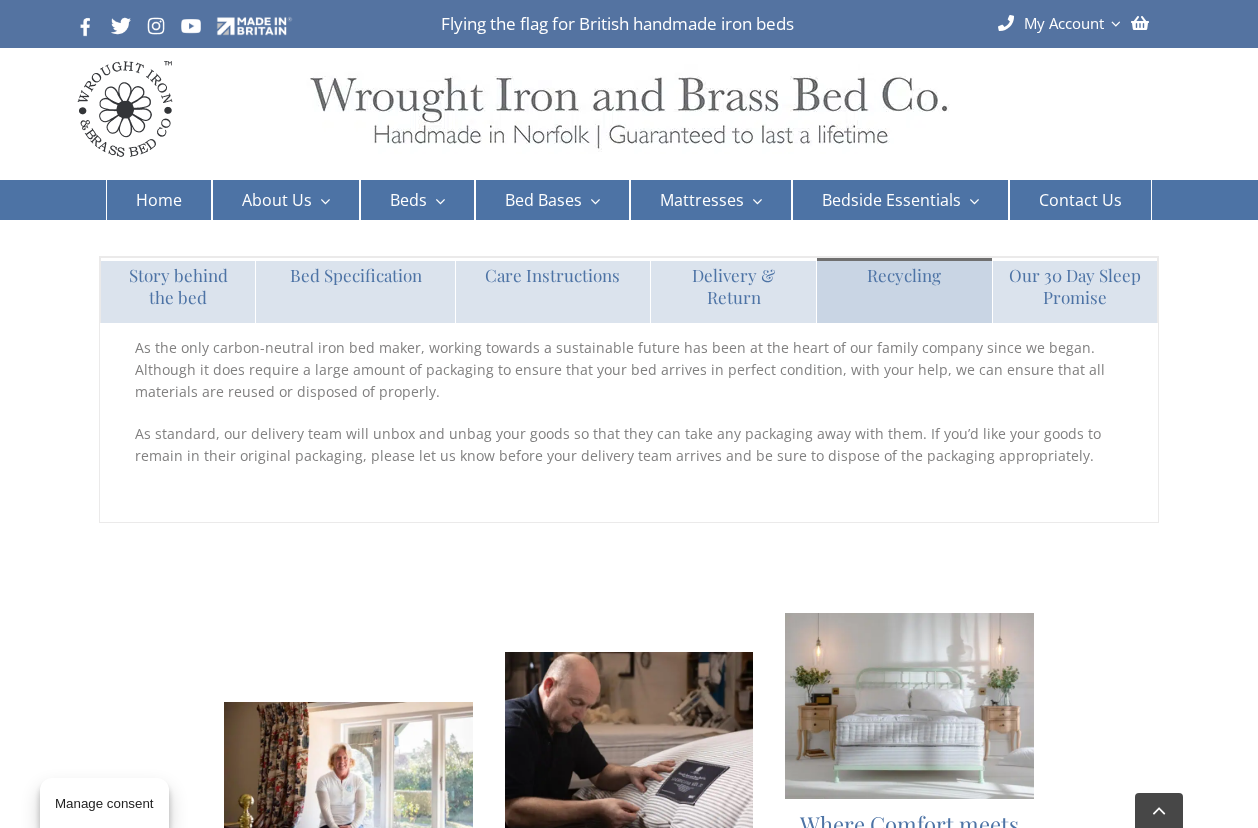 scroll, scrollTop: 1550, scrollLeft: 0, axis: vertical 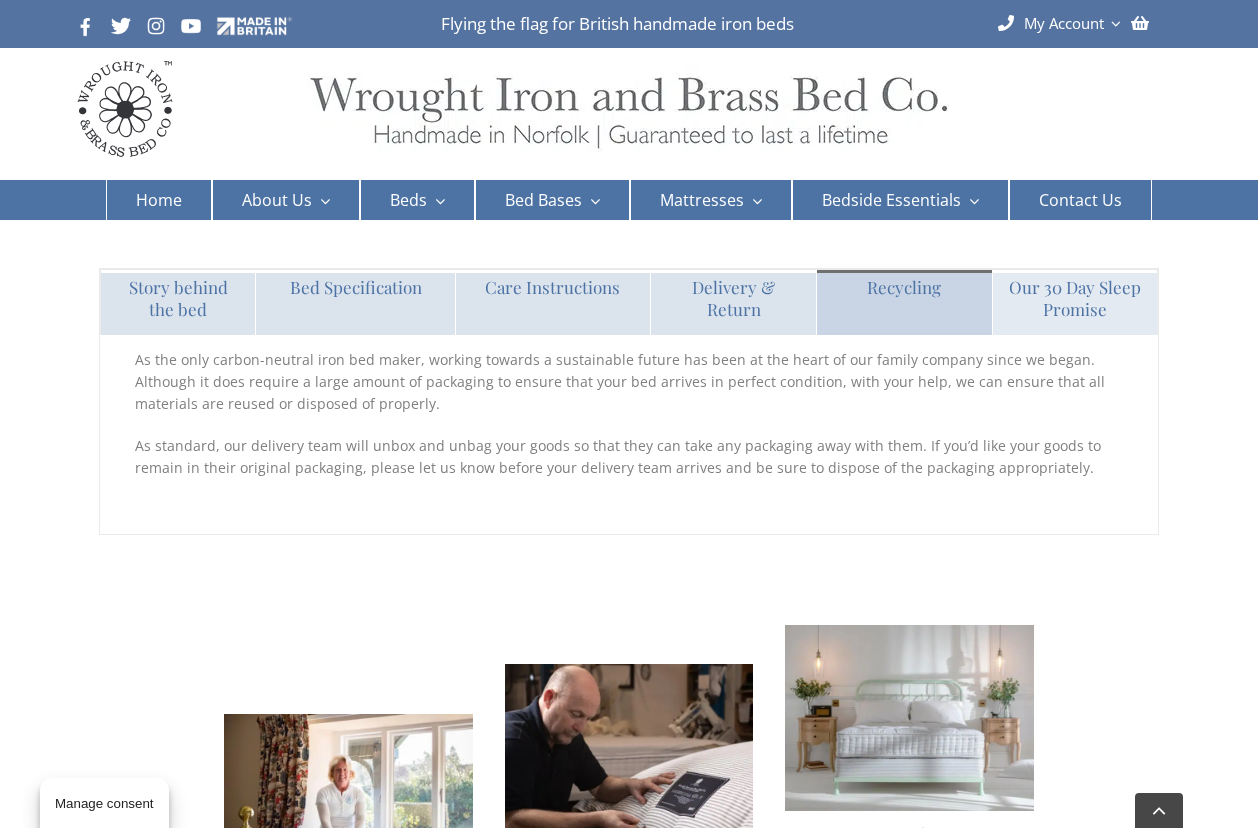 click on "Our 30 Day Sleep Promise" at bounding box center [1075, 298] 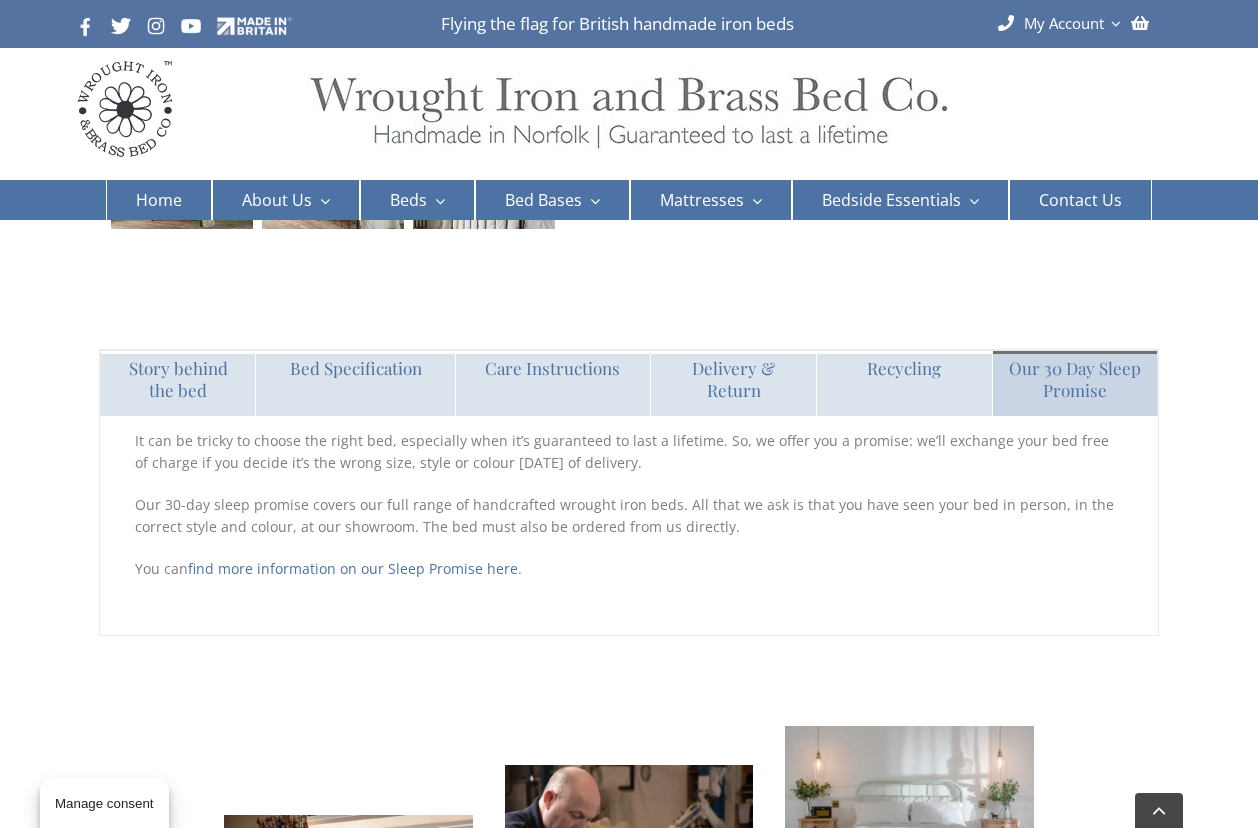 scroll, scrollTop: 1450, scrollLeft: 0, axis: vertical 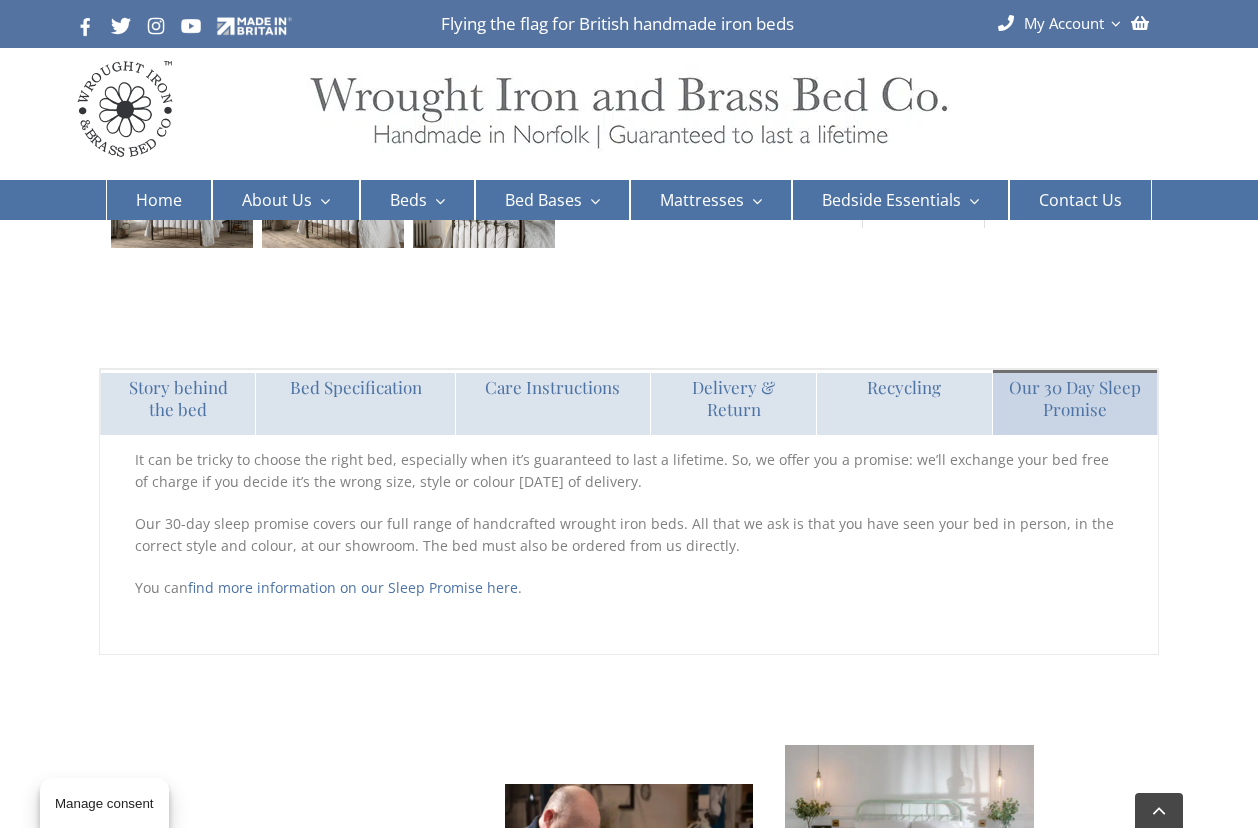 click on "Contact Us" at bounding box center (1080, 200) 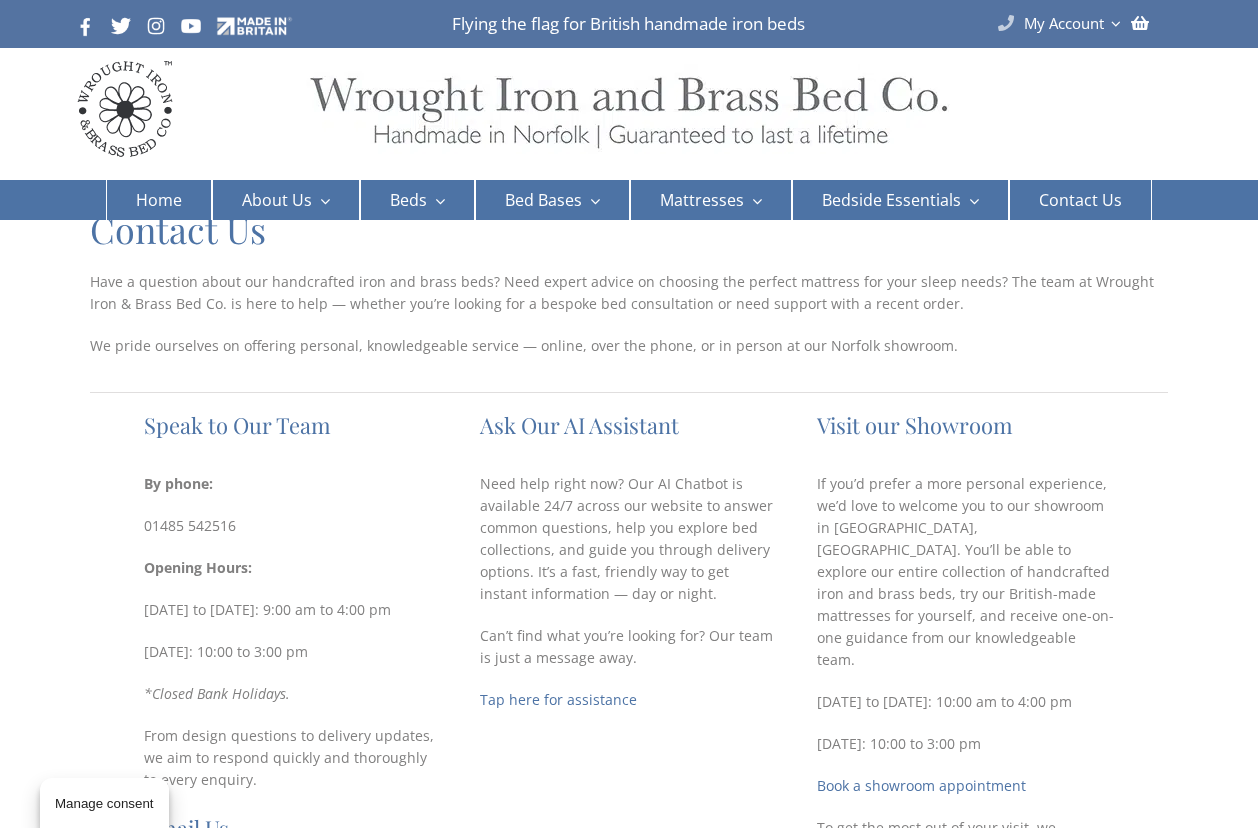 scroll, scrollTop: 46, scrollLeft: 0, axis: vertical 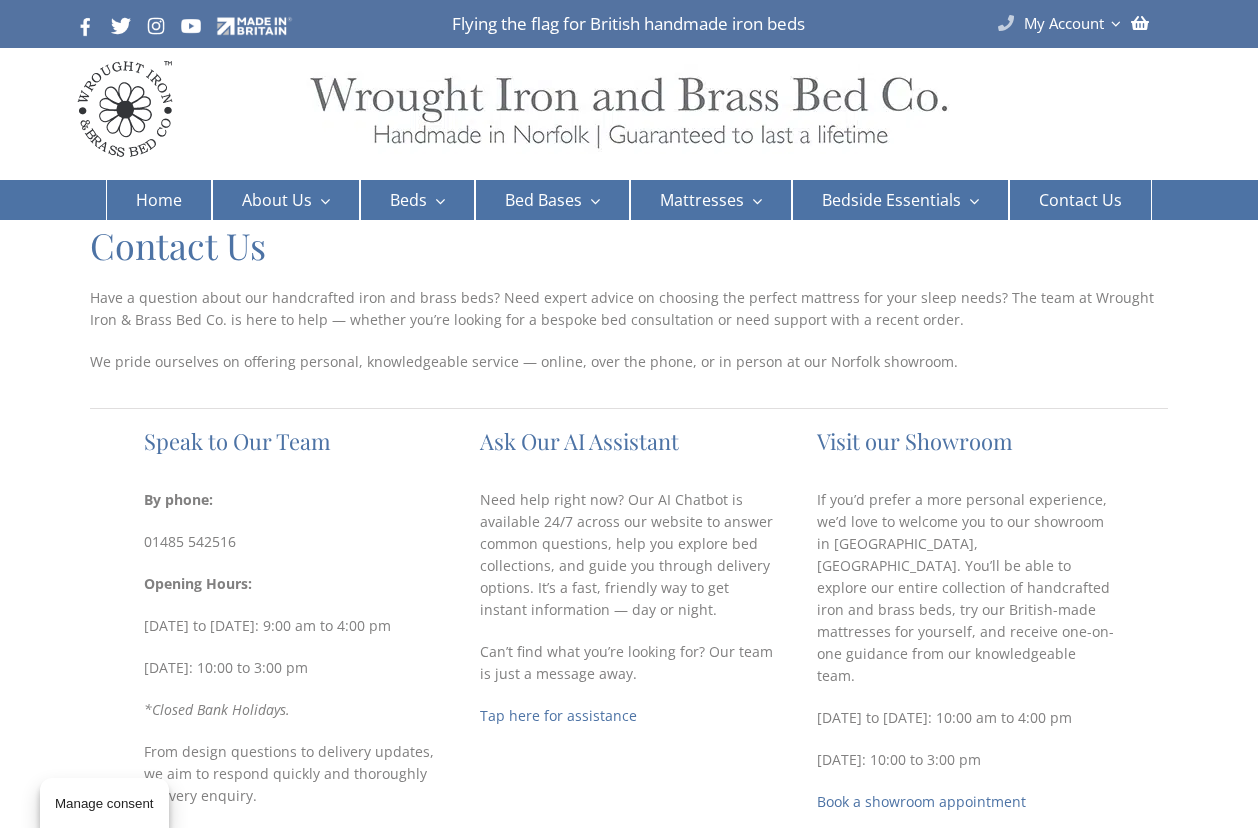click on "If you’d prefer a more personal experience, we’d love to welcome you to our showroom in Swaffham, Norfolk. You’ll be able to explore our entire collection of handcrafted iron and brass beds, try our British-made mattresses for yourself, and receive one-on-one guidance from our knowledgeable team." at bounding box center (966, 588) 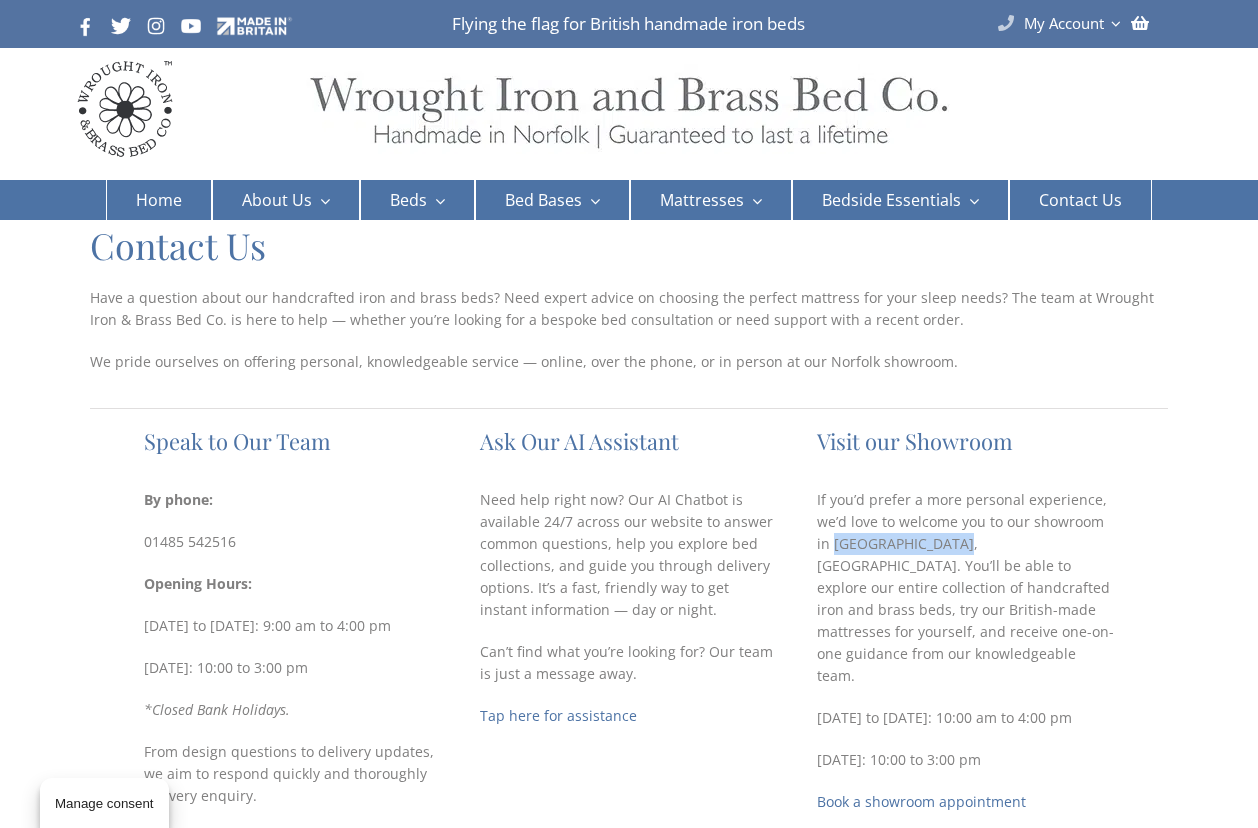drag, startPoint x: 857, startPoint y: 537, endPoint x: 918, endPoint y: 531, distance: 61.294373 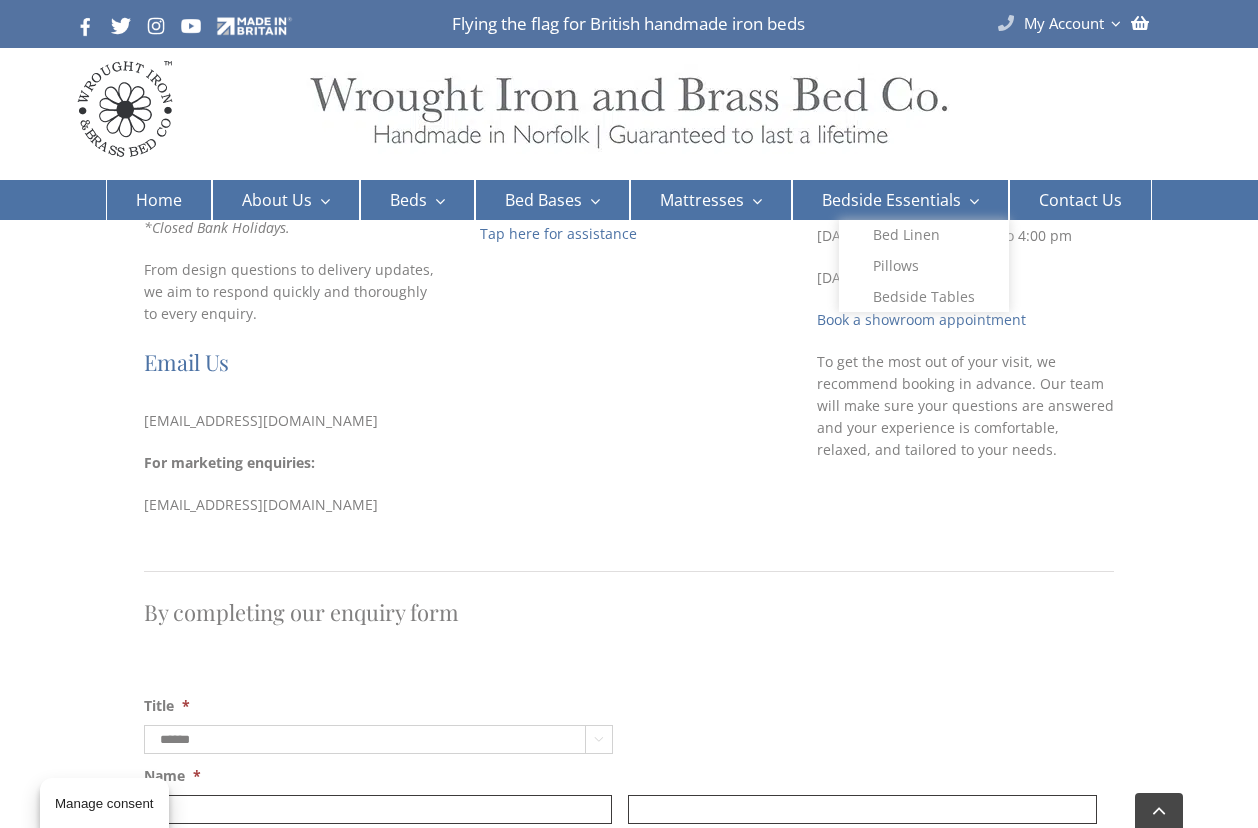 scroll, scrollTop: 524, scrollLeft: 0, axis: vertical 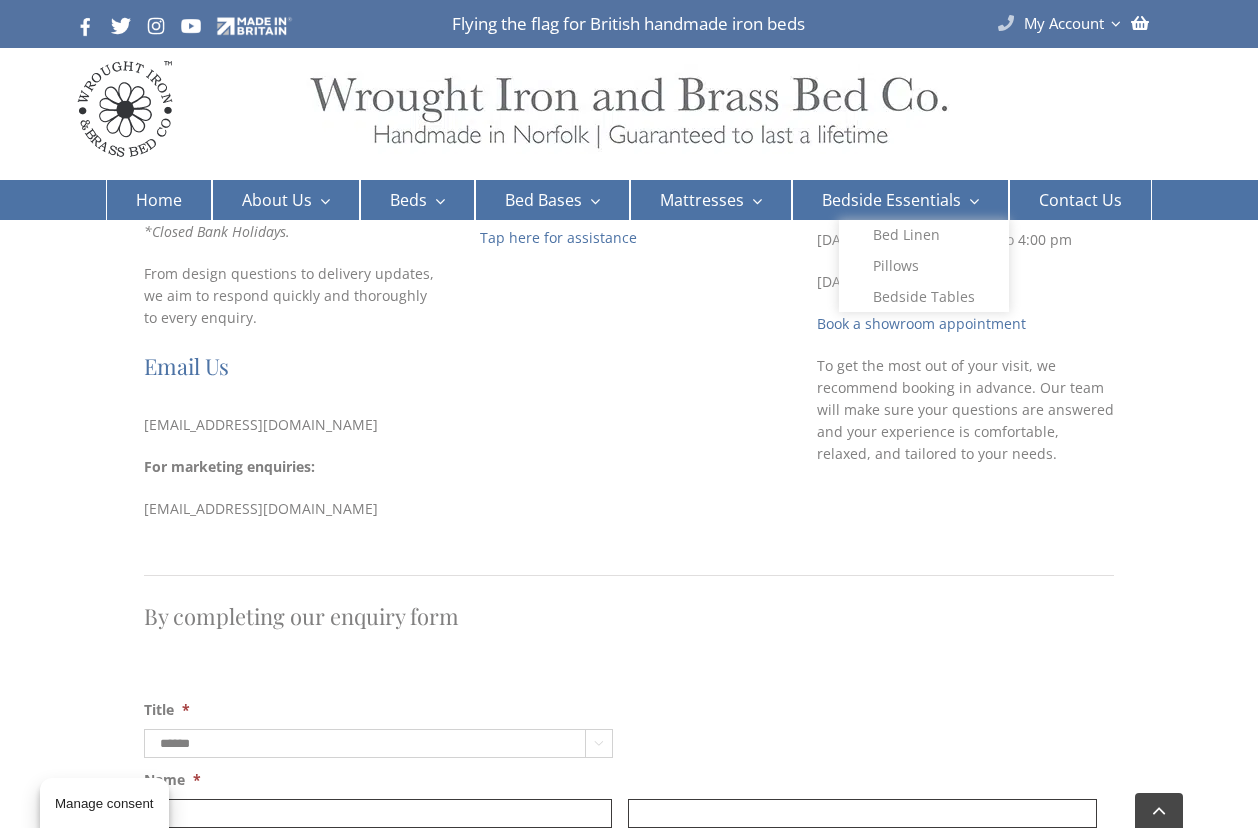 click on "Bedside Essentials" at bounding box center [891, 200] 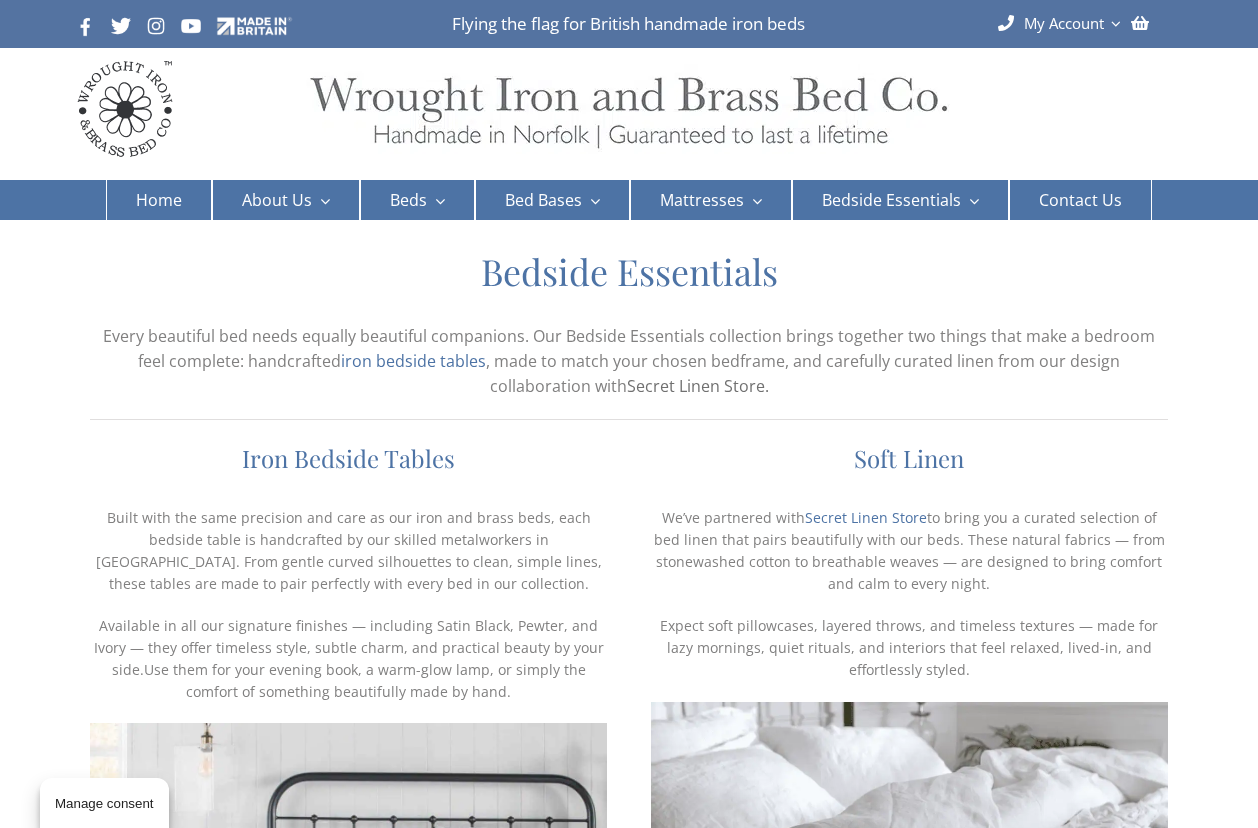 scroll, scrollTop: 0, scrollLeft: 0, axis: both 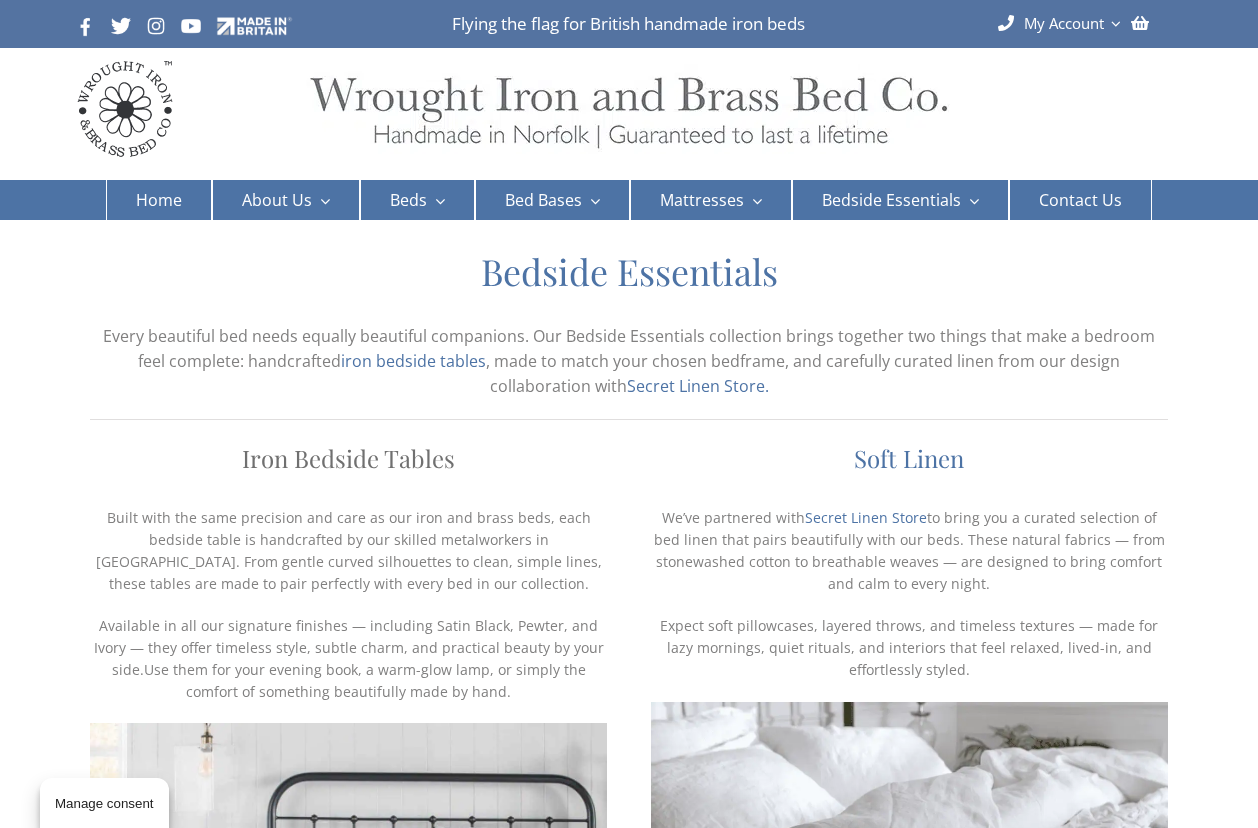 click on "Iron Bedside Tables" at bounding box center (348, 458) 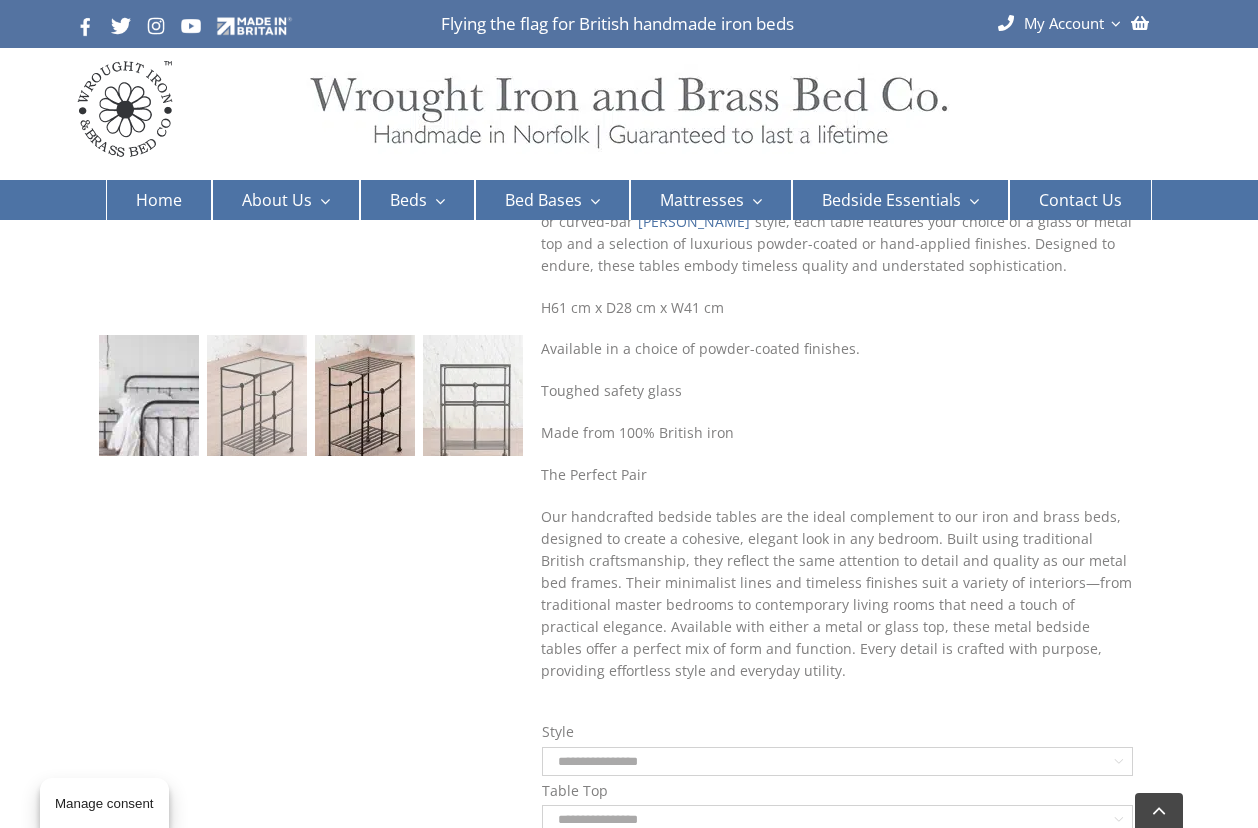 scroll, scrollTop: 301, scrollLeft: 0, axis: vertical 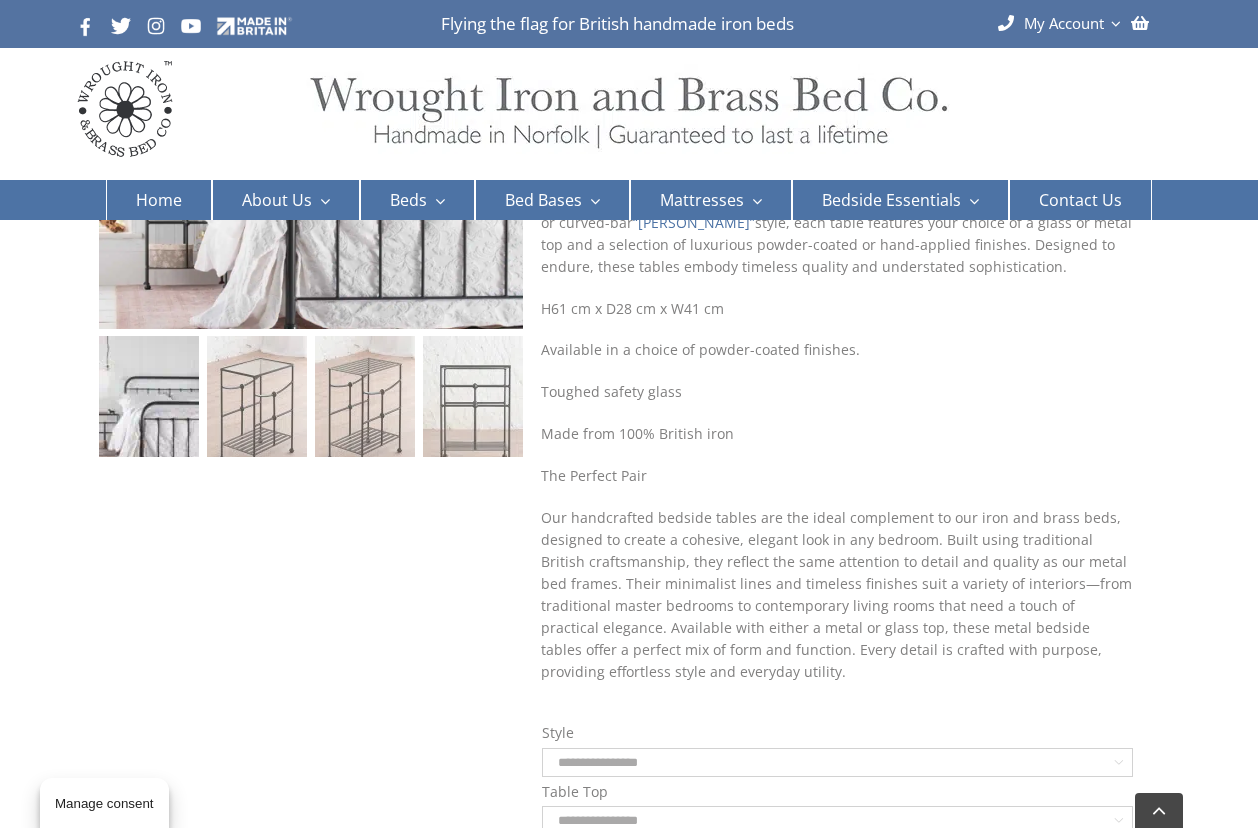 click at bounding box center [149, 411] 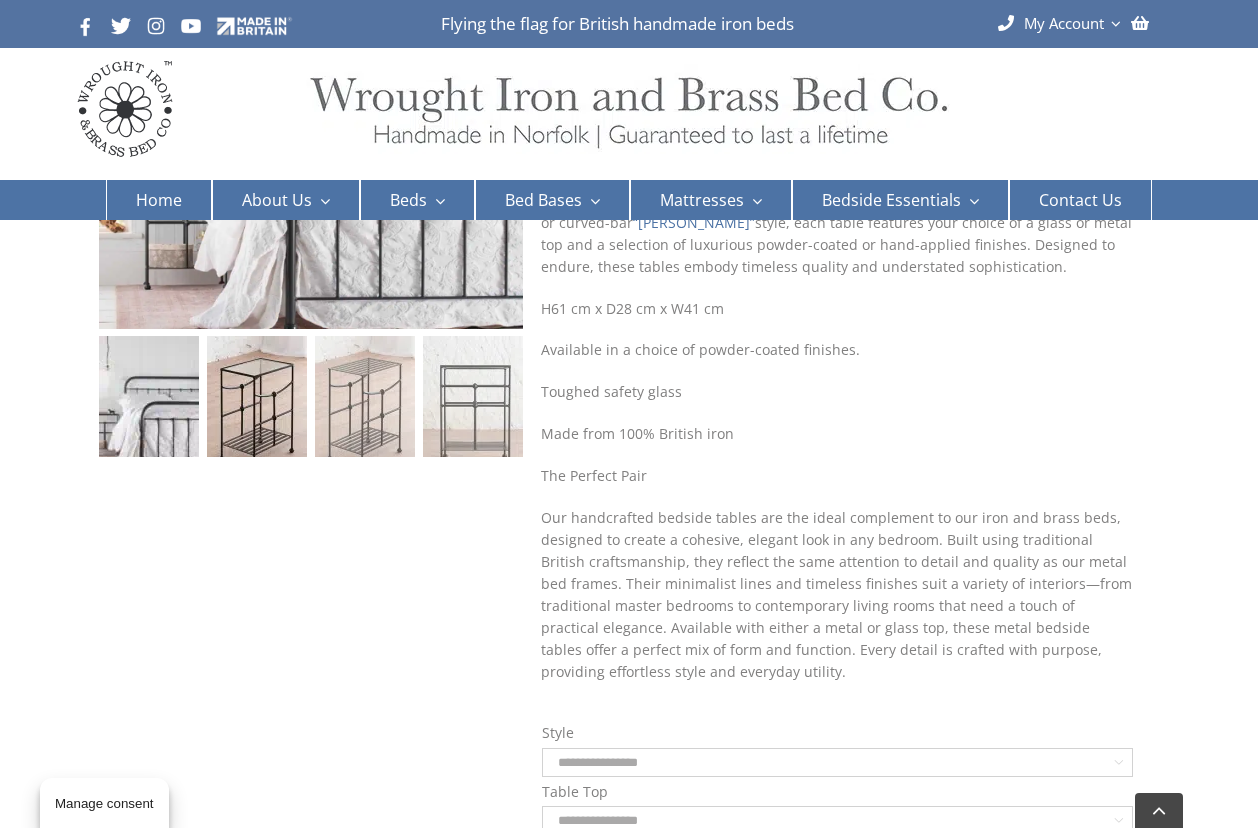 click at bounding box center [257, 411] 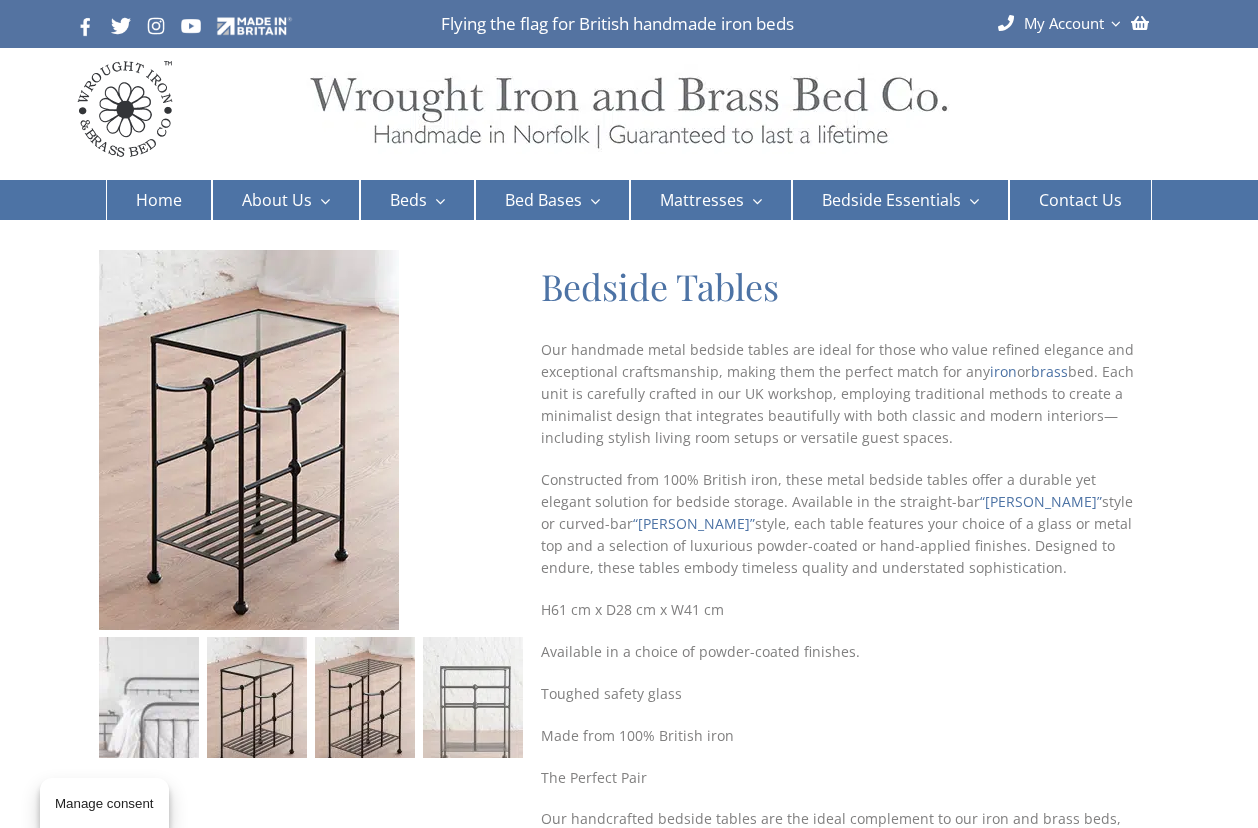 scroll, scrollTop: 0, scrollLeft: 0, axis: both 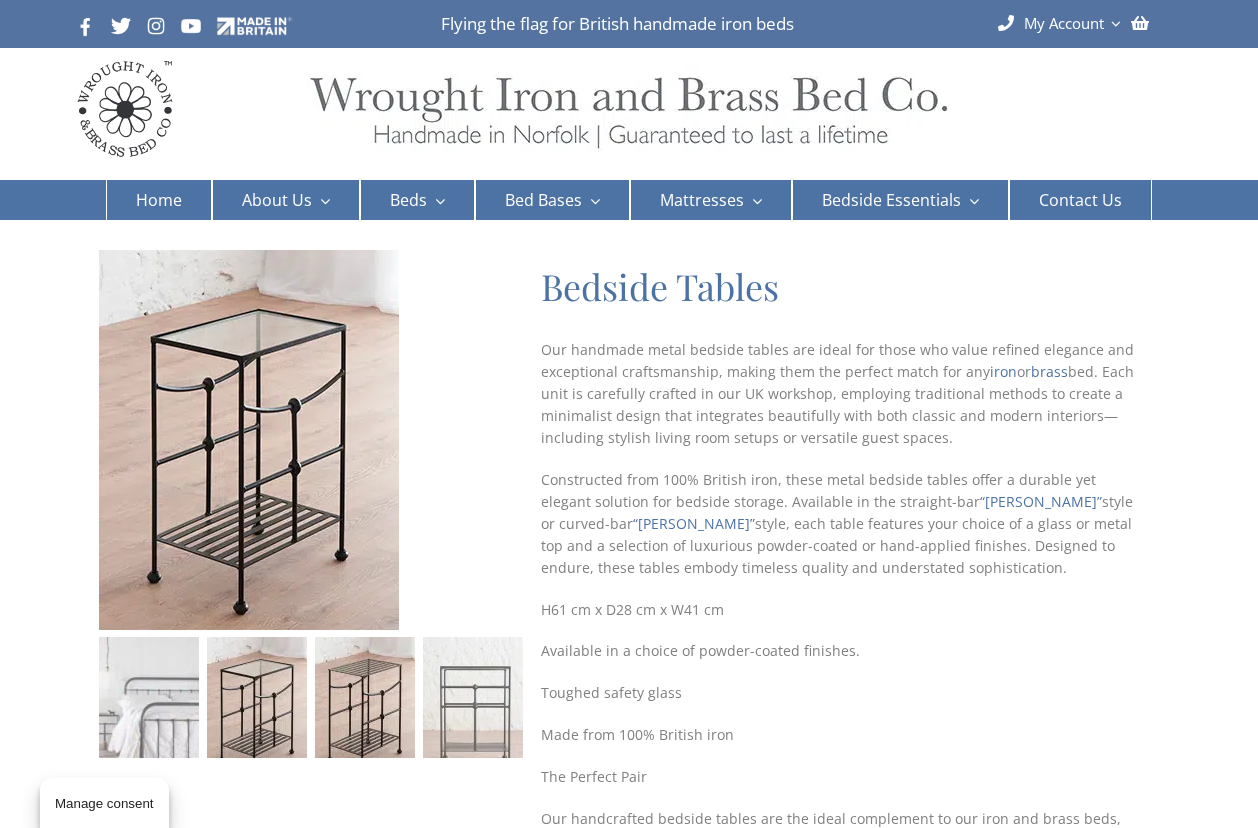 click at bounding box center [365, 712] 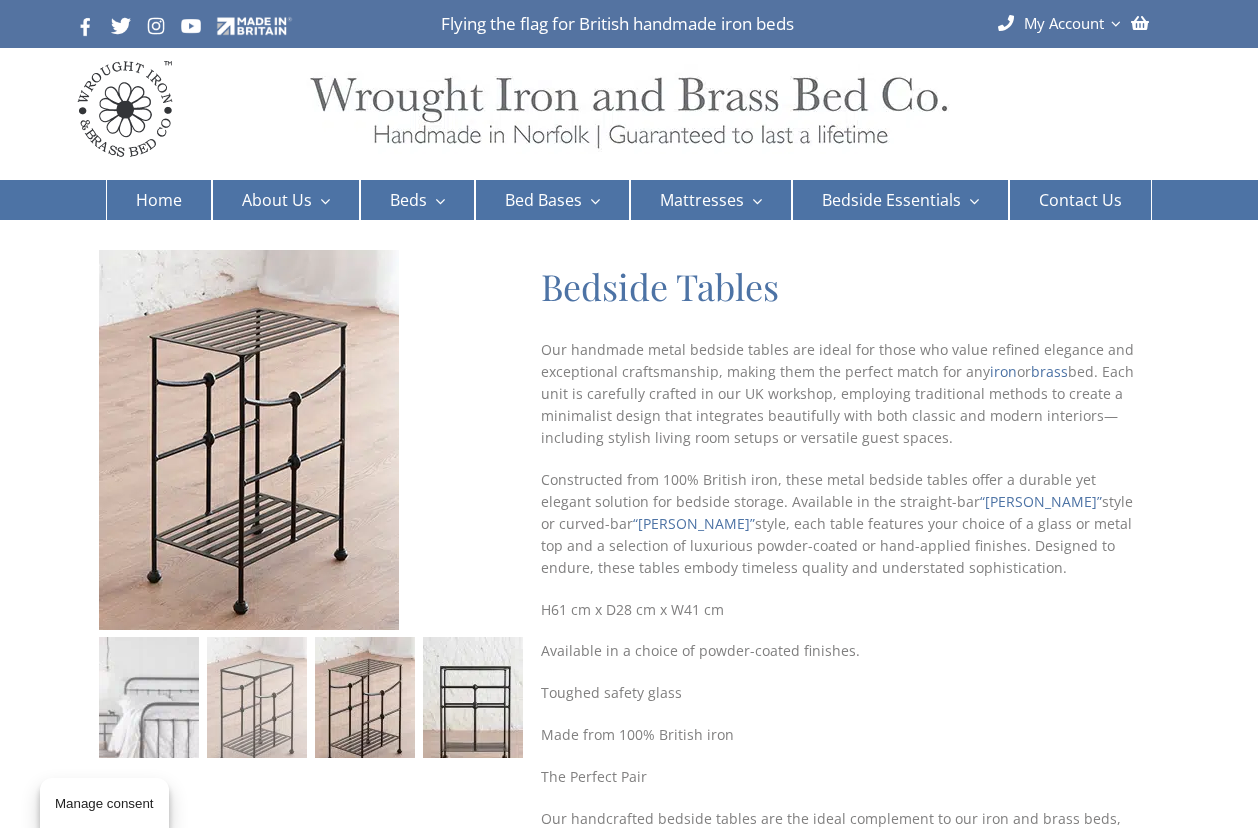 click at bounding box center (473, 712) 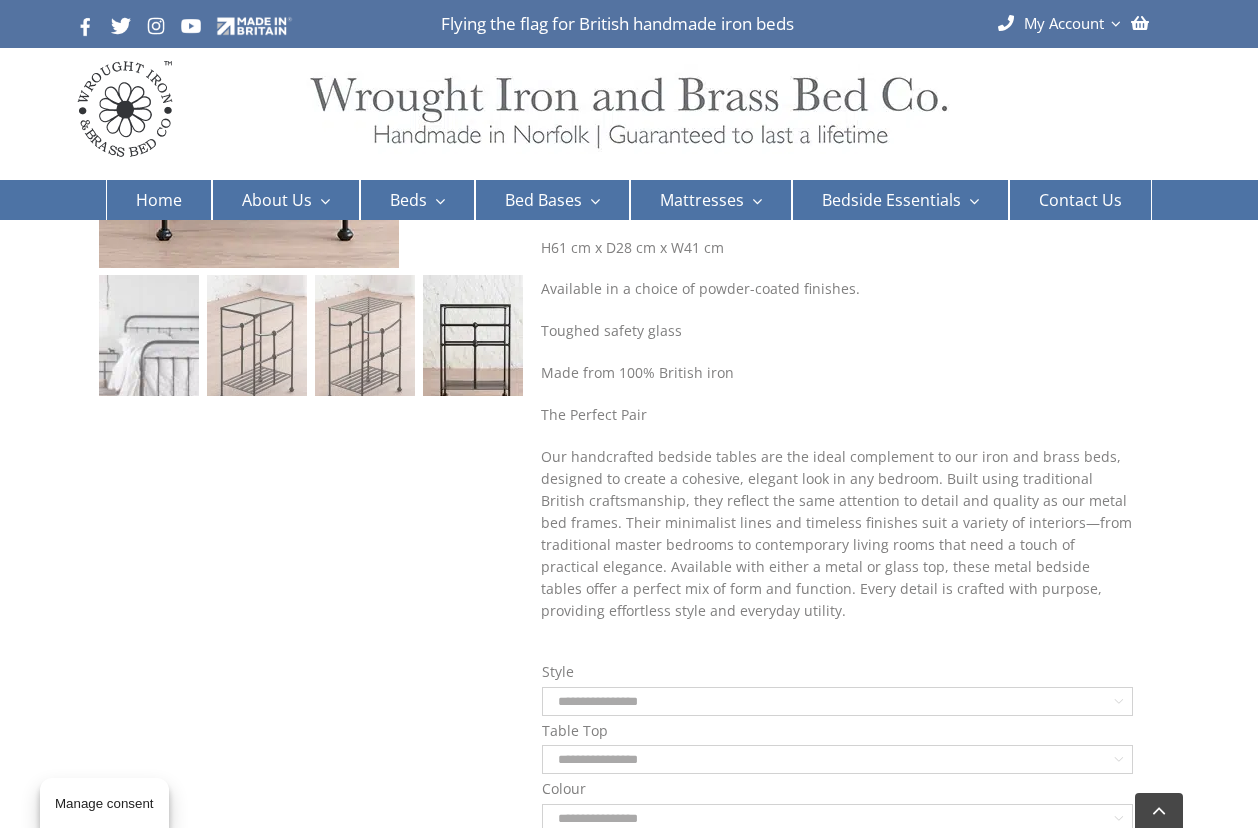 scroll, scrollTop: 399, scrollLeft: 0, axis: vertical 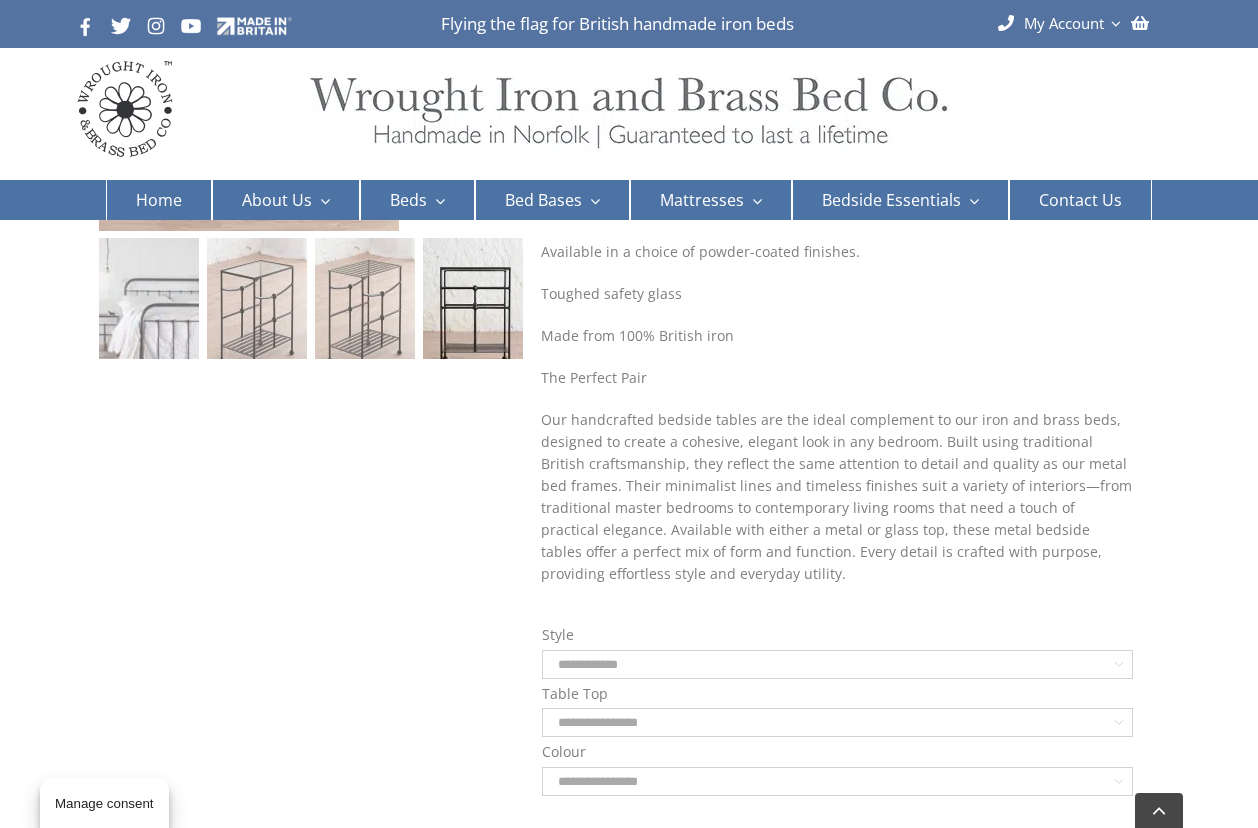 select on "**********" 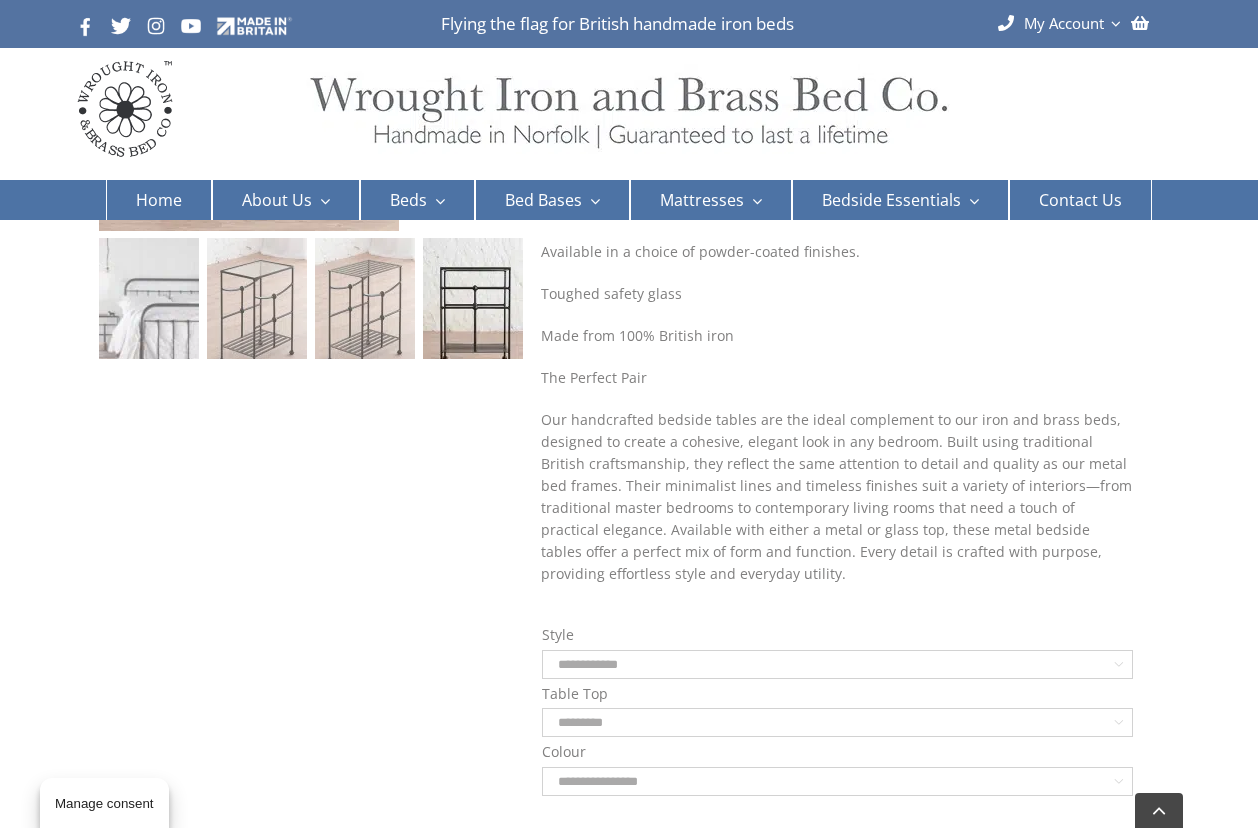 select on "**********" 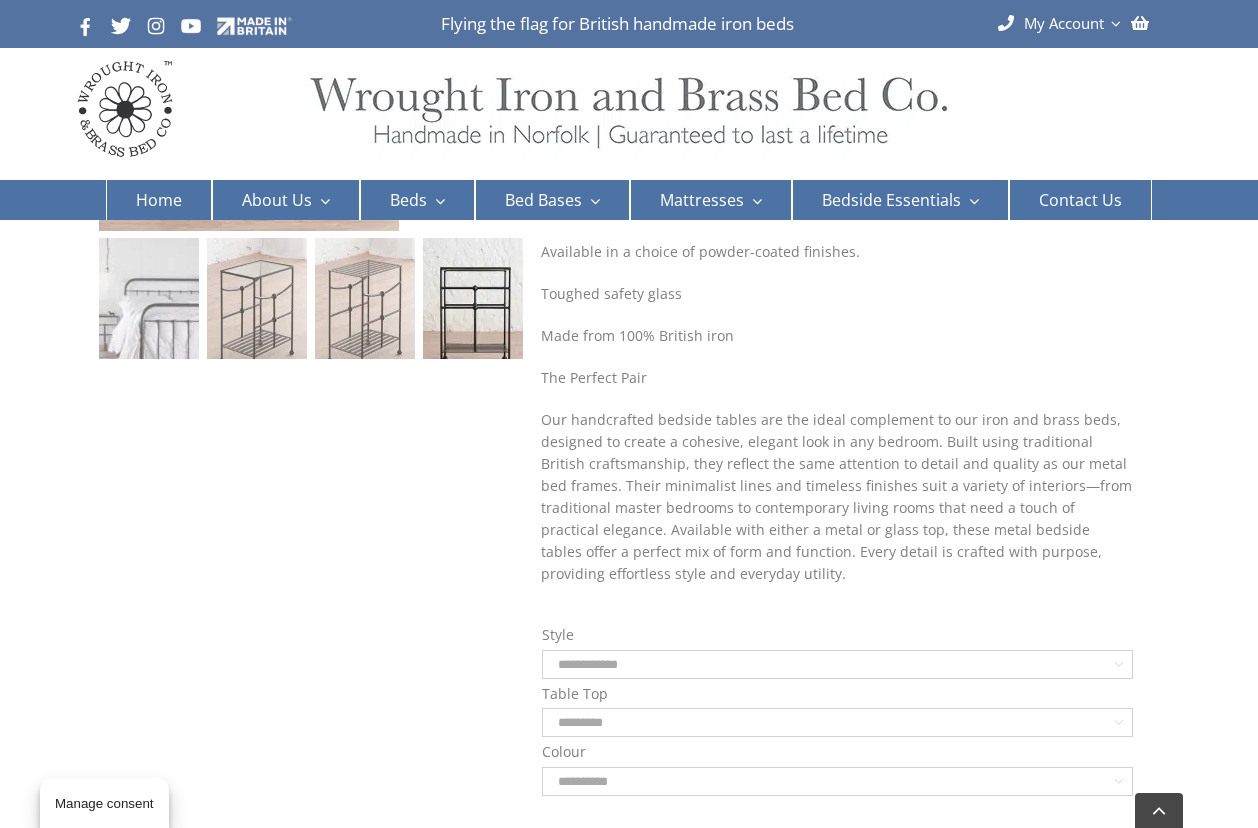 select on "**********" 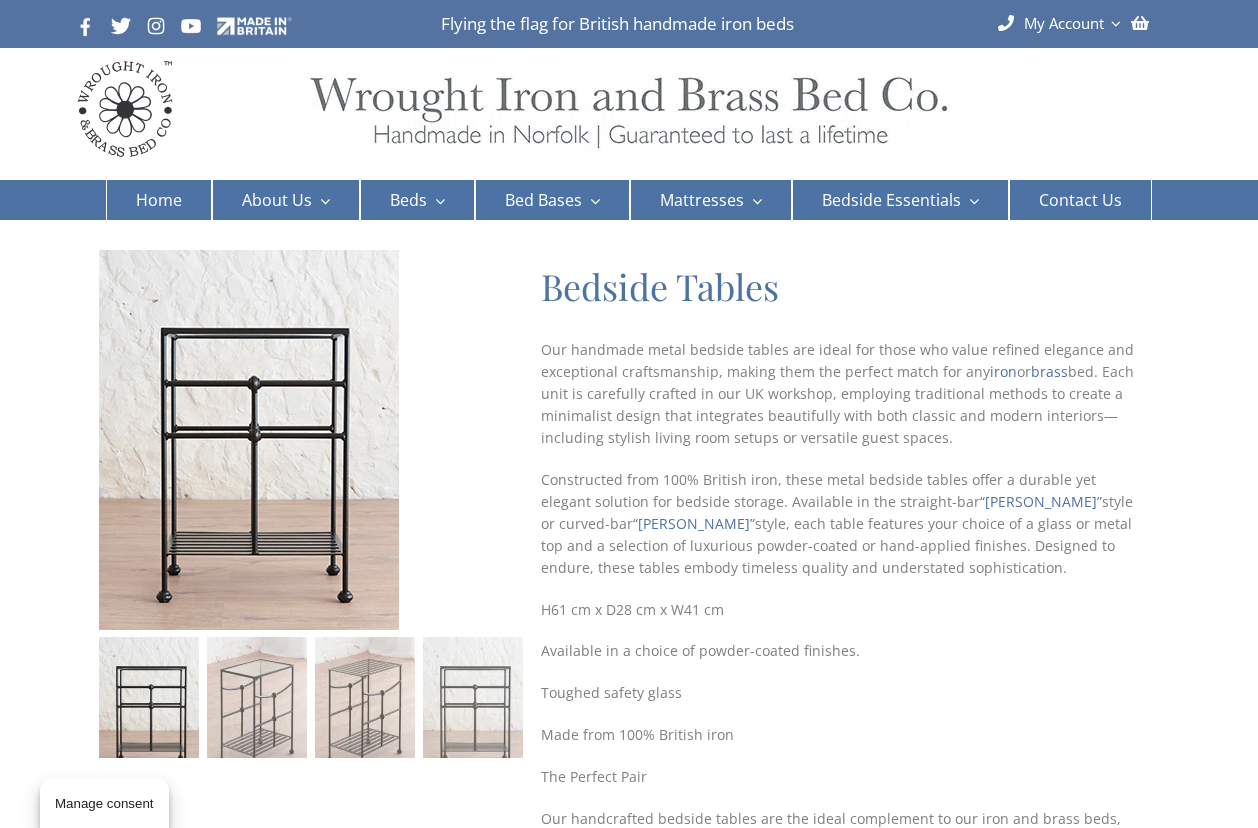 scroll, scrollTop: 0, scrollLeft: 0, axis: both 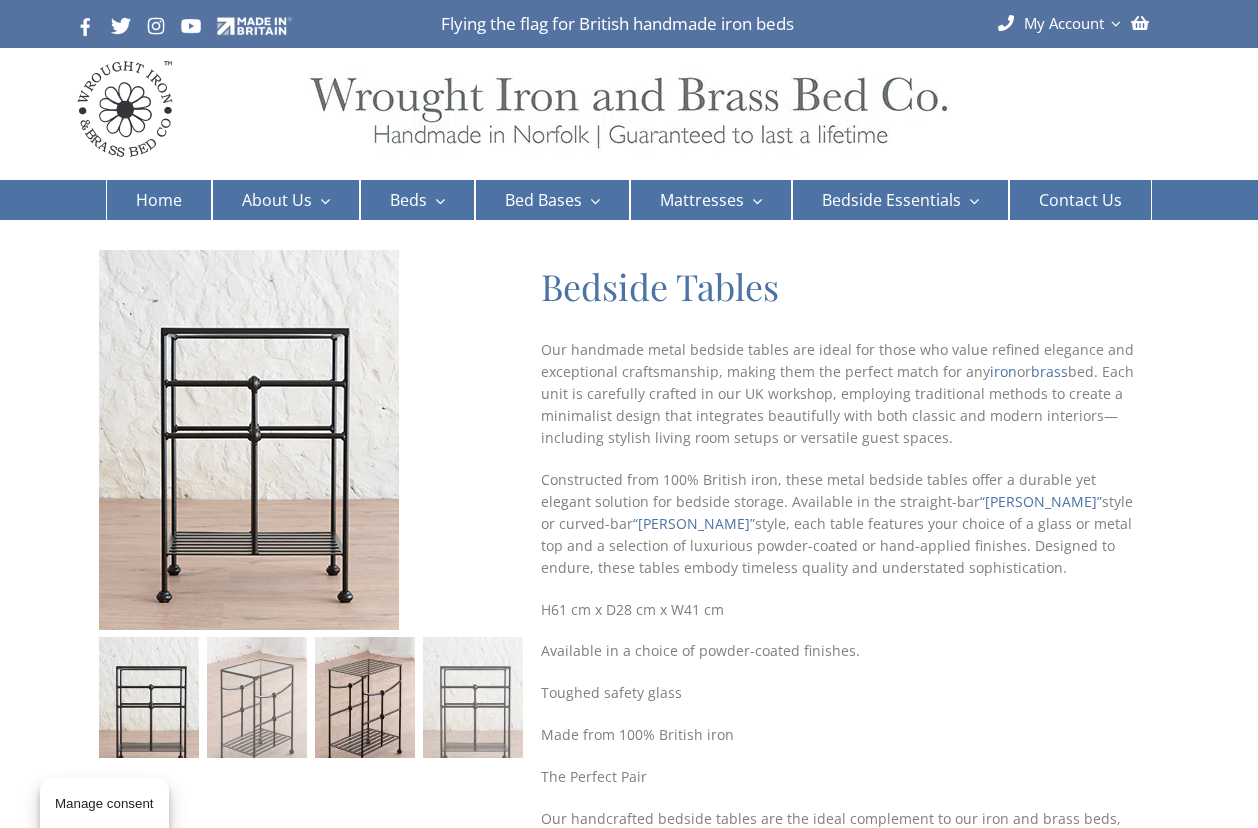 click at bounding box center (365, 712) 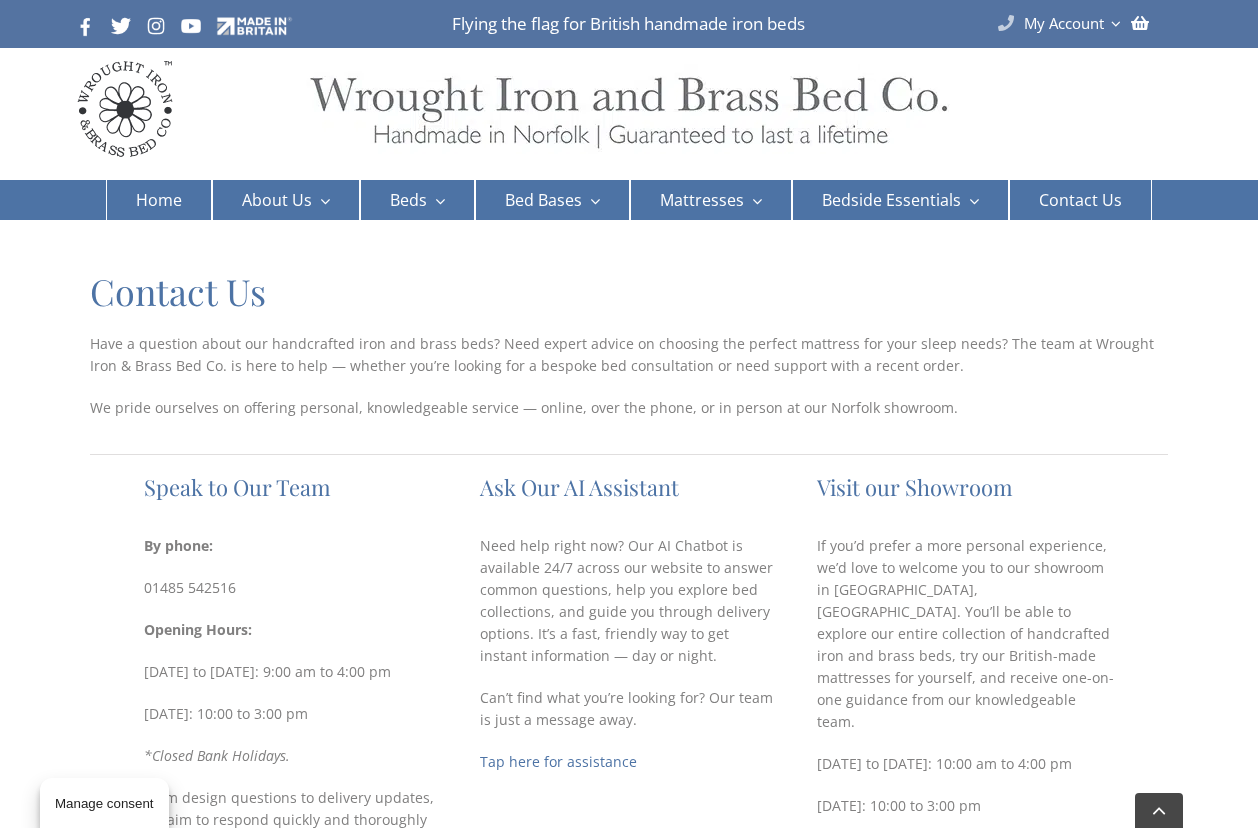 scroll, scrollTop: 524, scrollLeft: 0, axis: vertical 